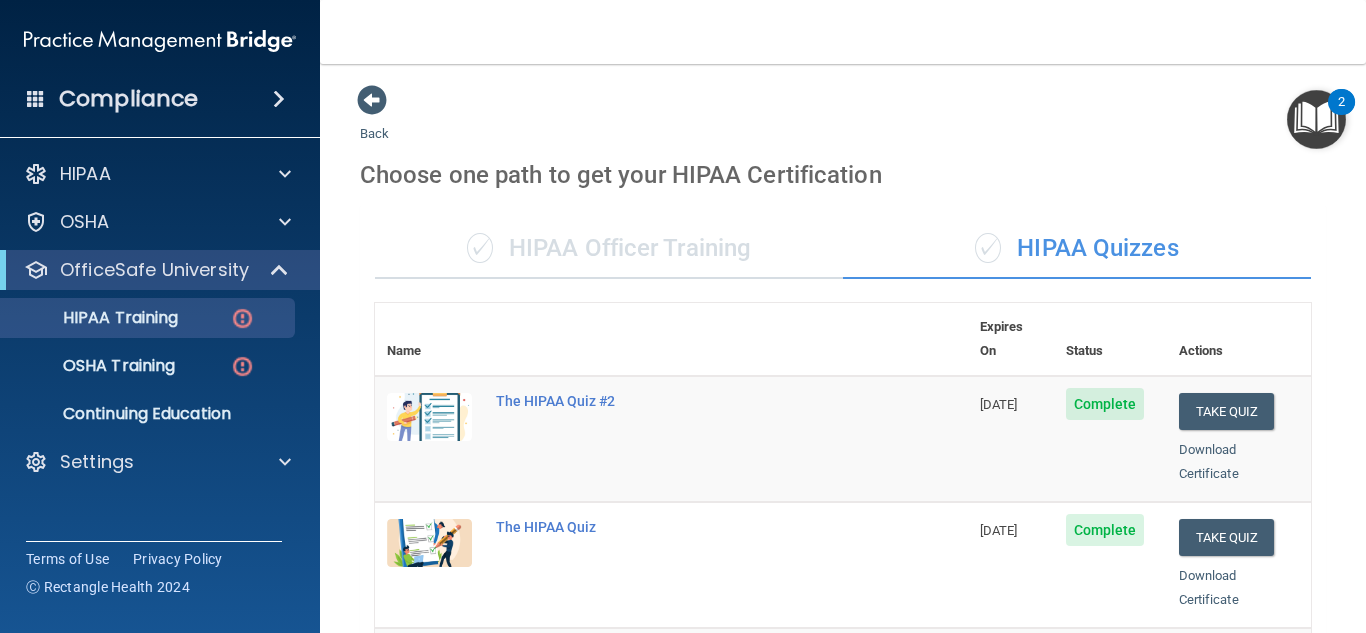 scroll, scrollTop: 0, scrollLeft: 0, axis: both 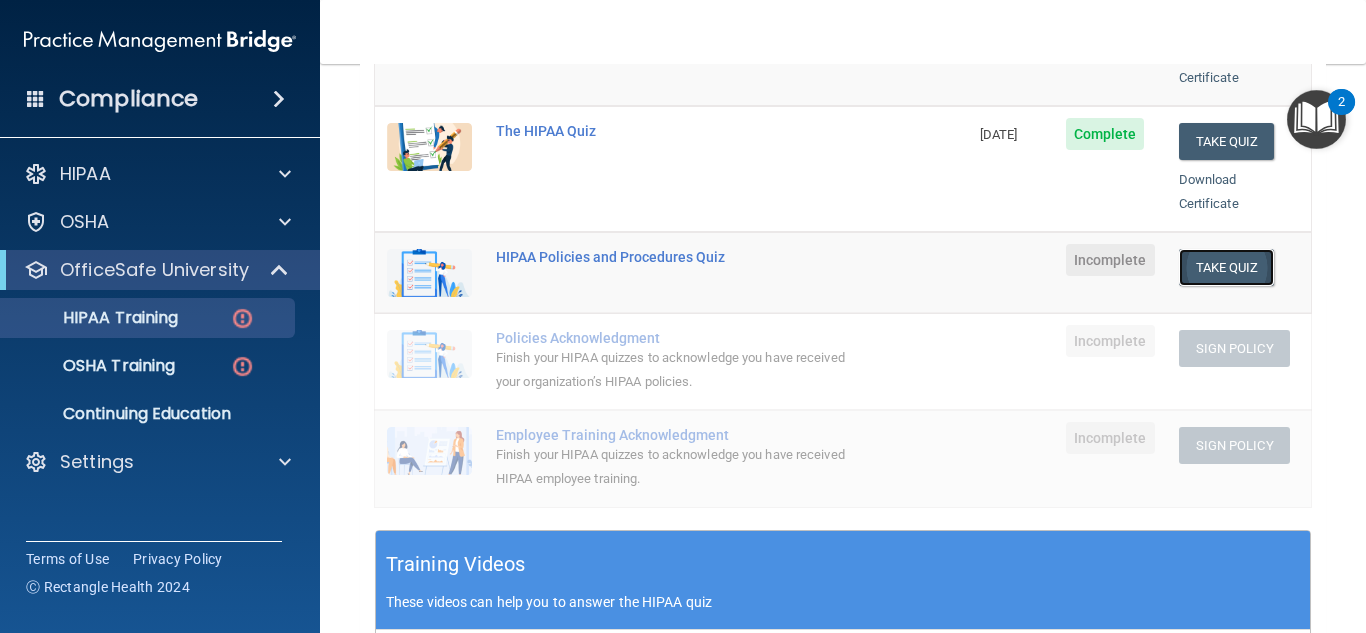 click on "Take Quiz" at bounding box center (1227, 267) 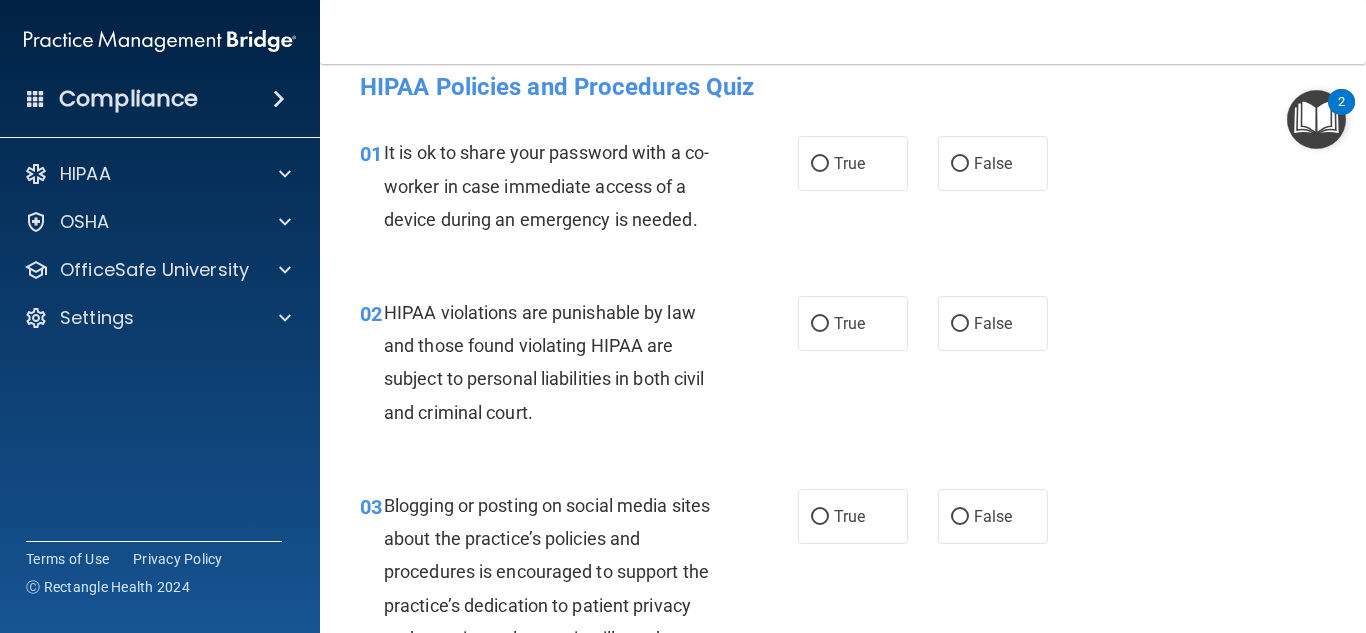 scroll, scrollTop: 0, scrollLeft: 0, axis: both 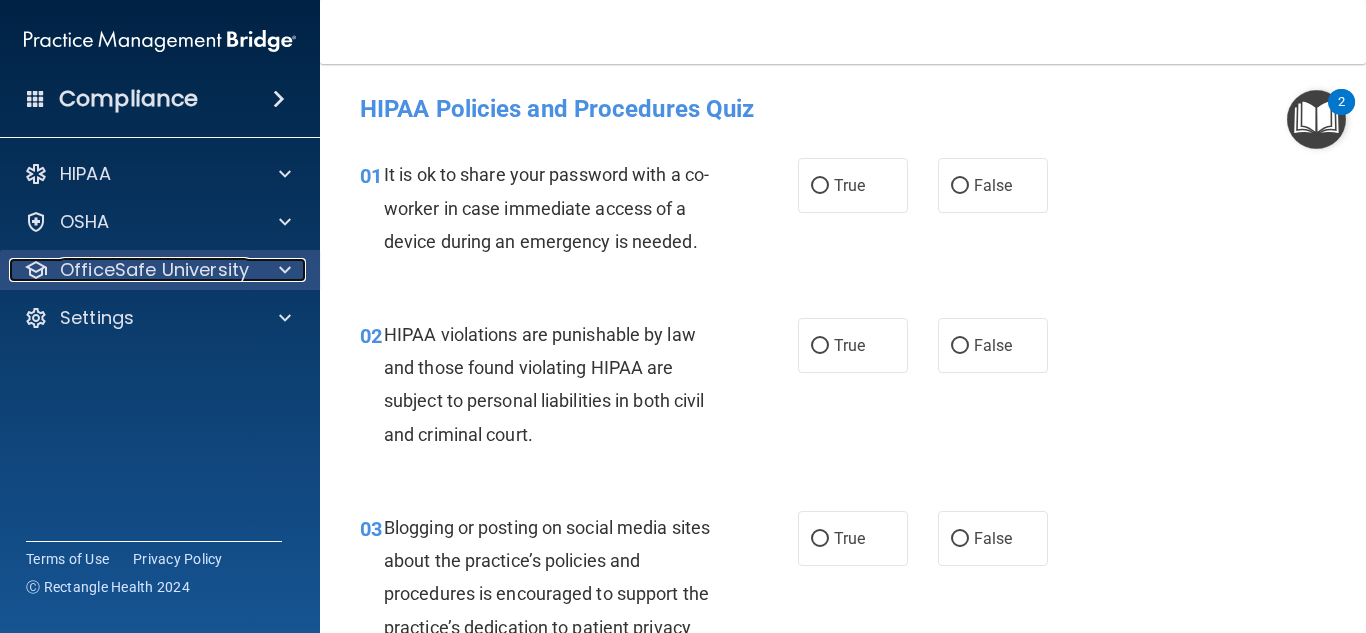 click on "OfficeSafe University" at bounding box center (154, 270) 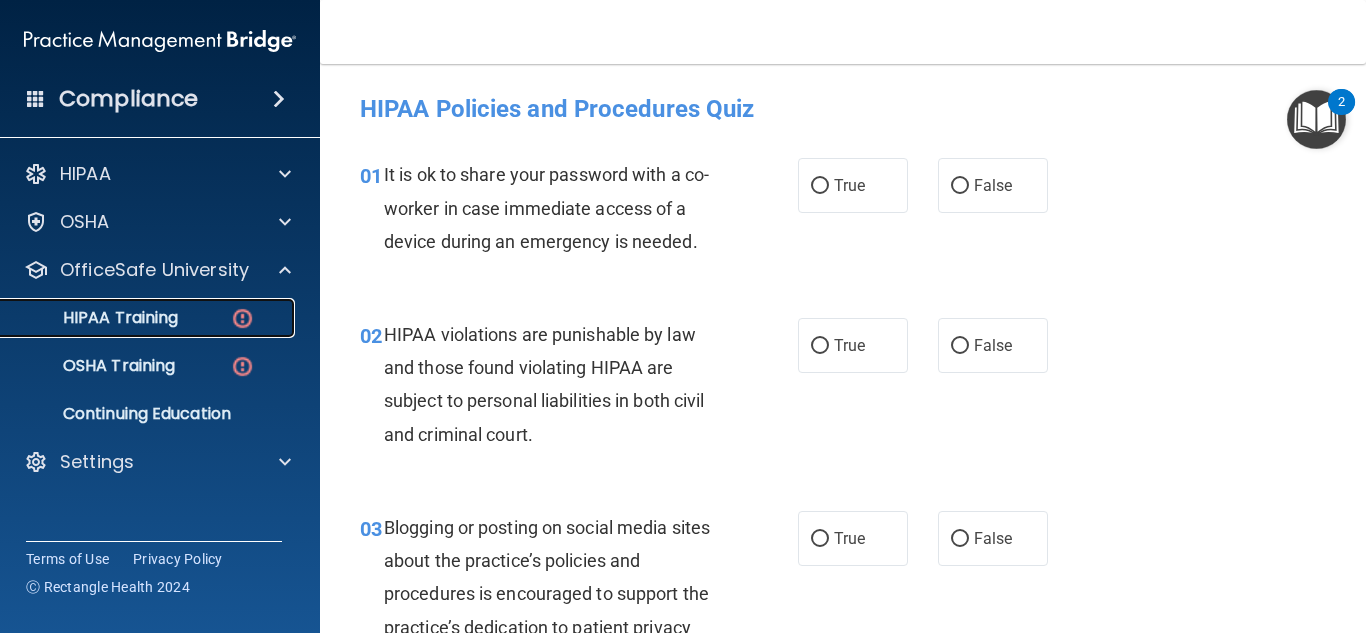 click at bounding box center [242, 318] 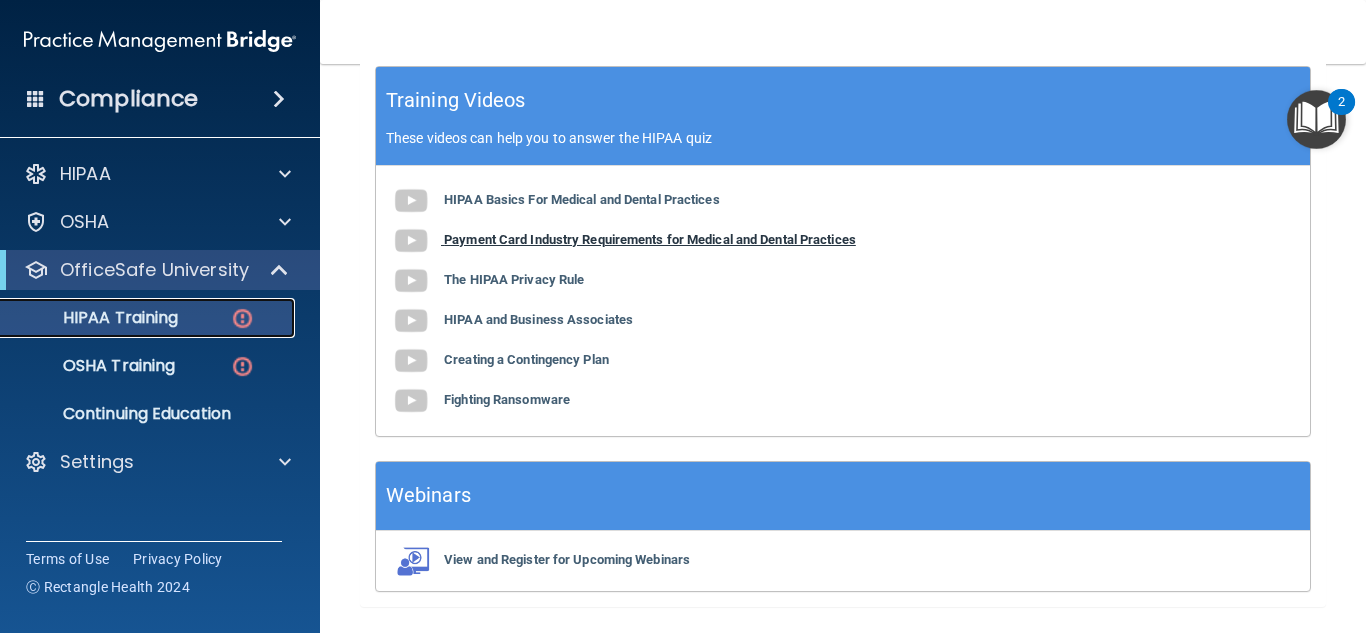 scroll, scrollTop: 892, scrollLeft: 0, axis: vertical 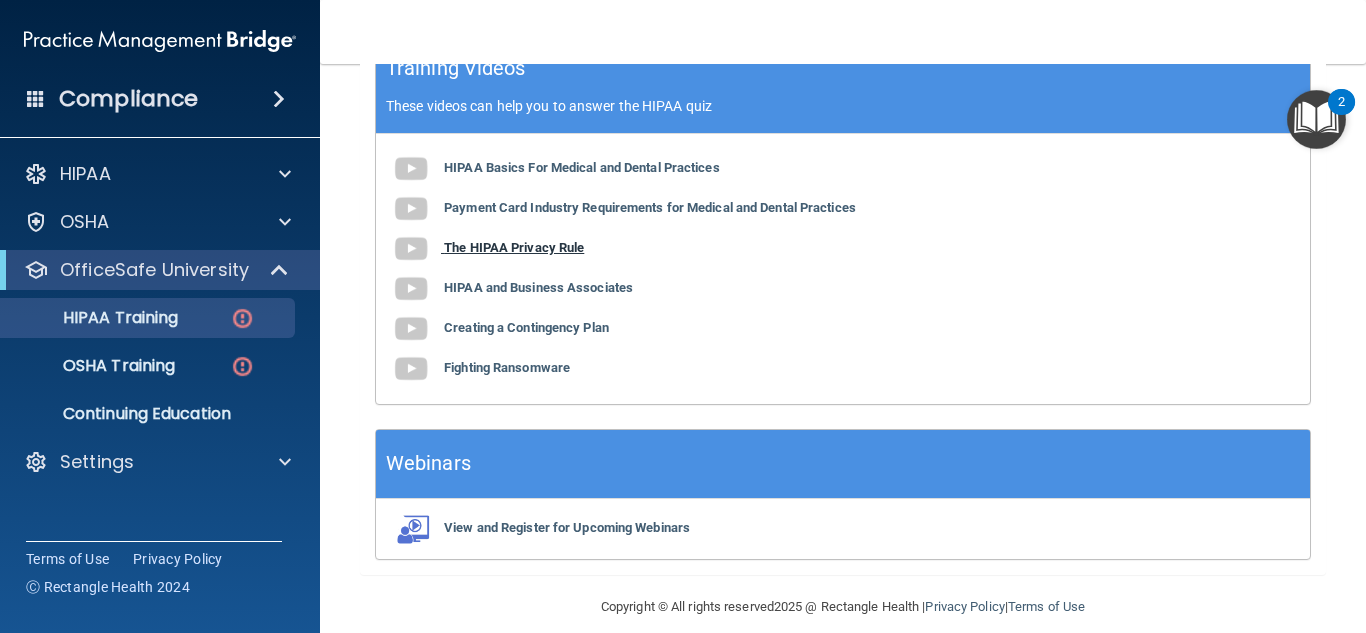 click on "The HIPAA Privacy Rule" at bounding box center (514, 247) 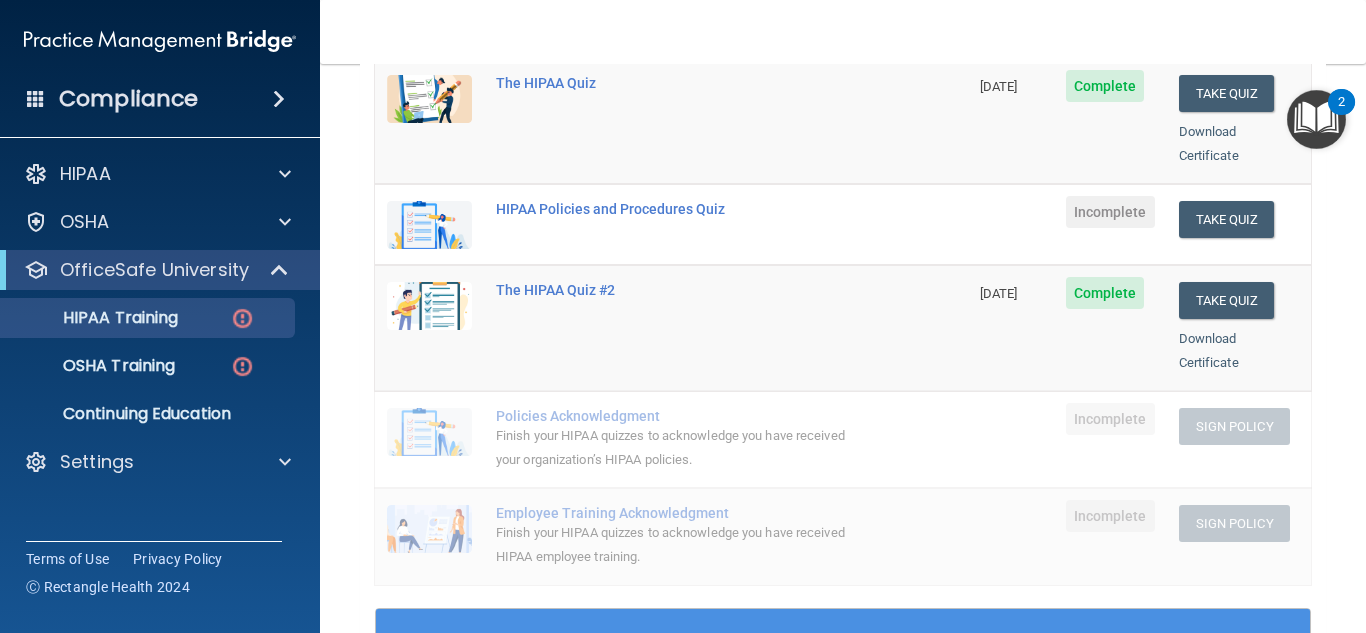 scroll, scrollTop: 292, scrollLeft: 0, axis: vertical 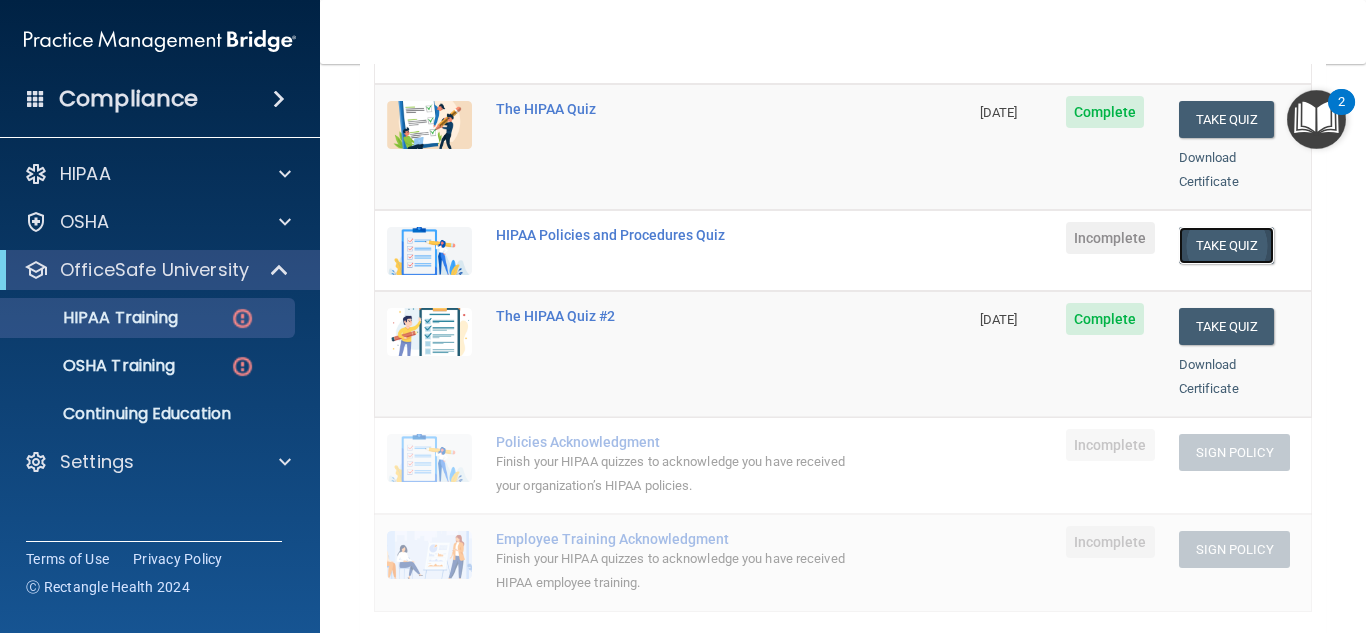 click on "Take Quiz" at bounding box center (1227, 245) 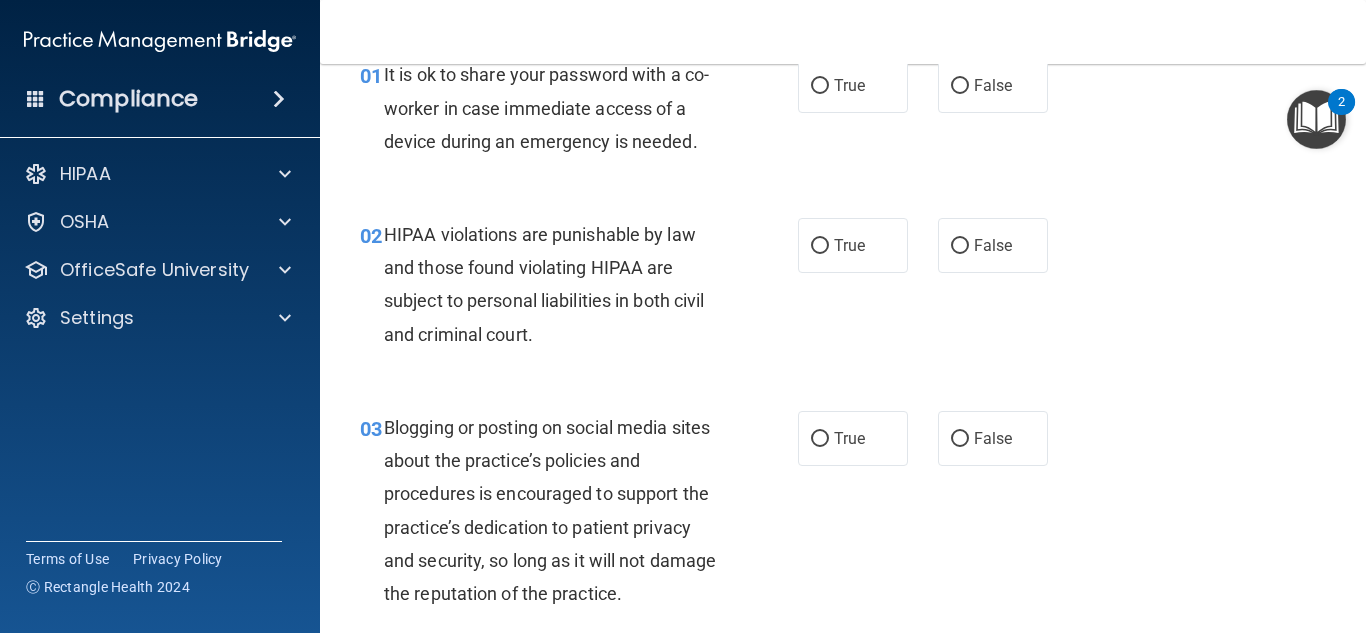 scroll, scrollTop: 200, scrollLeft: 0, axis: vertical 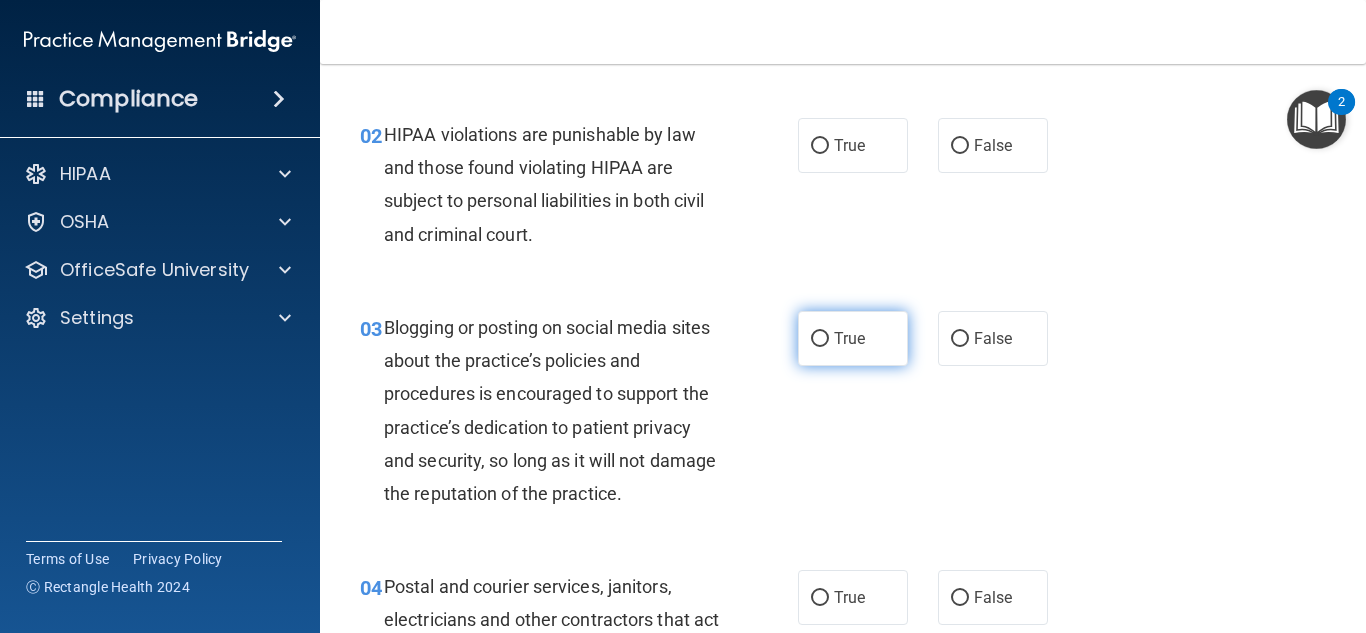 click on "True" at bounding box center (853, 338) 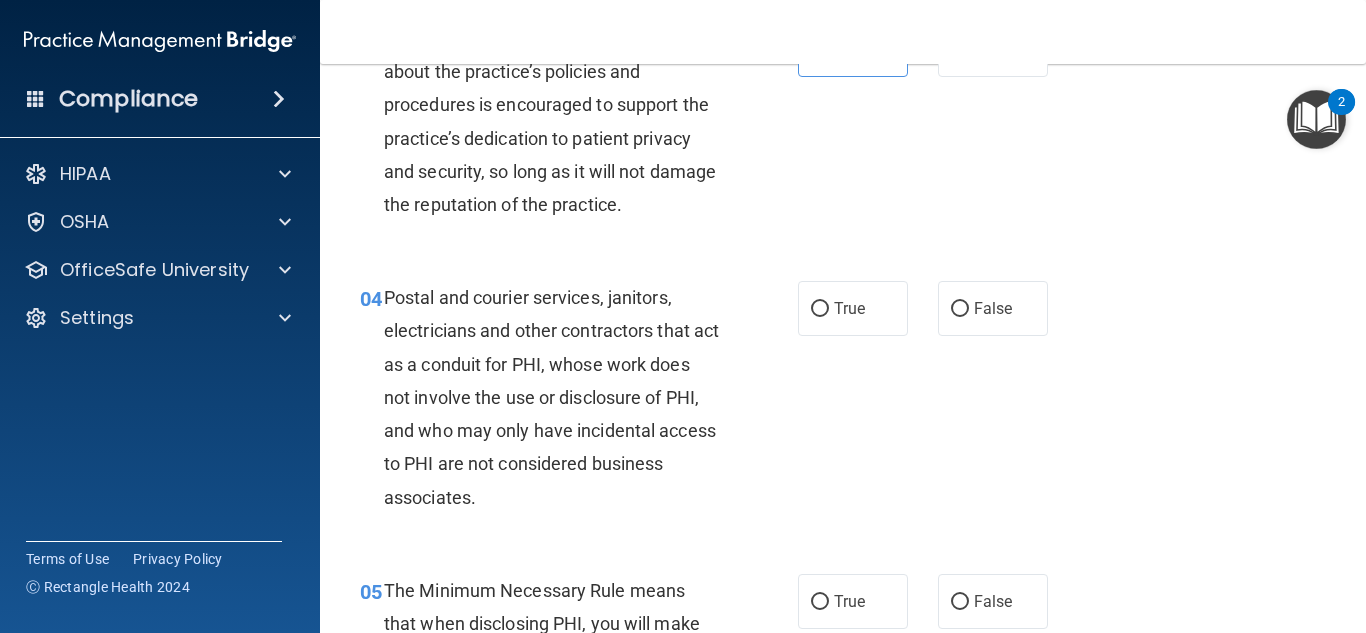 scroll, scrollTop: 500, scrollLeft: 0, axis: vertical 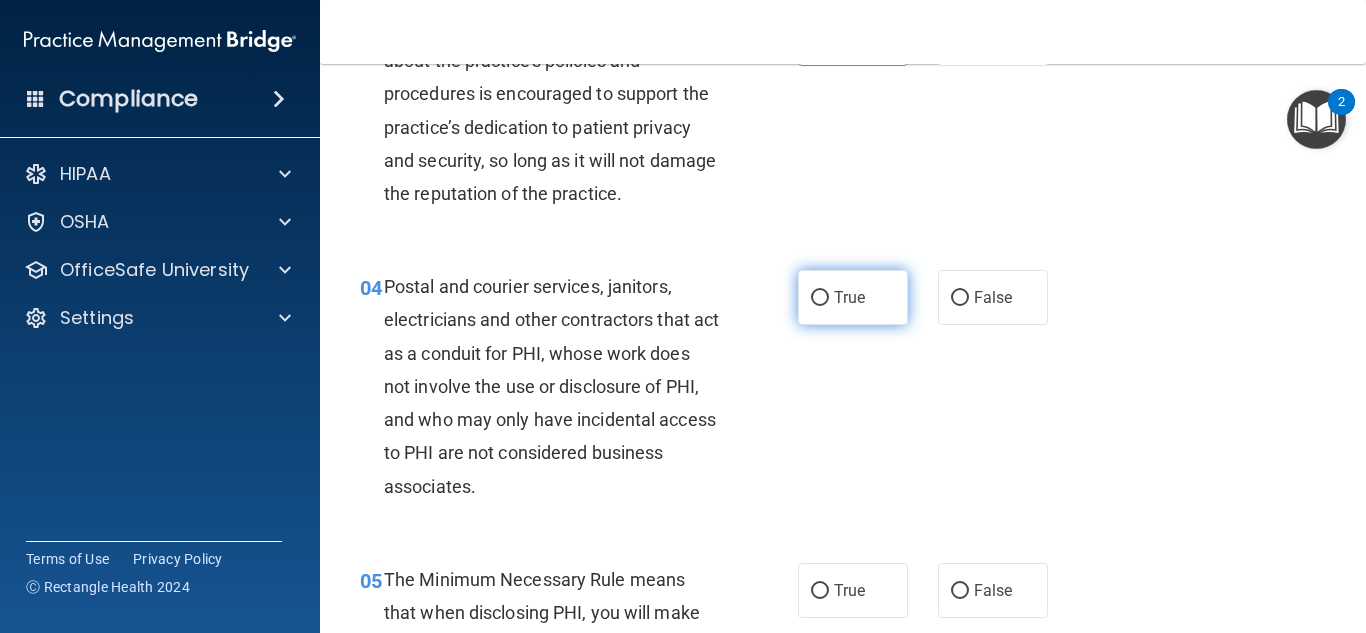 click on "True" at bounding box center [853, 297] 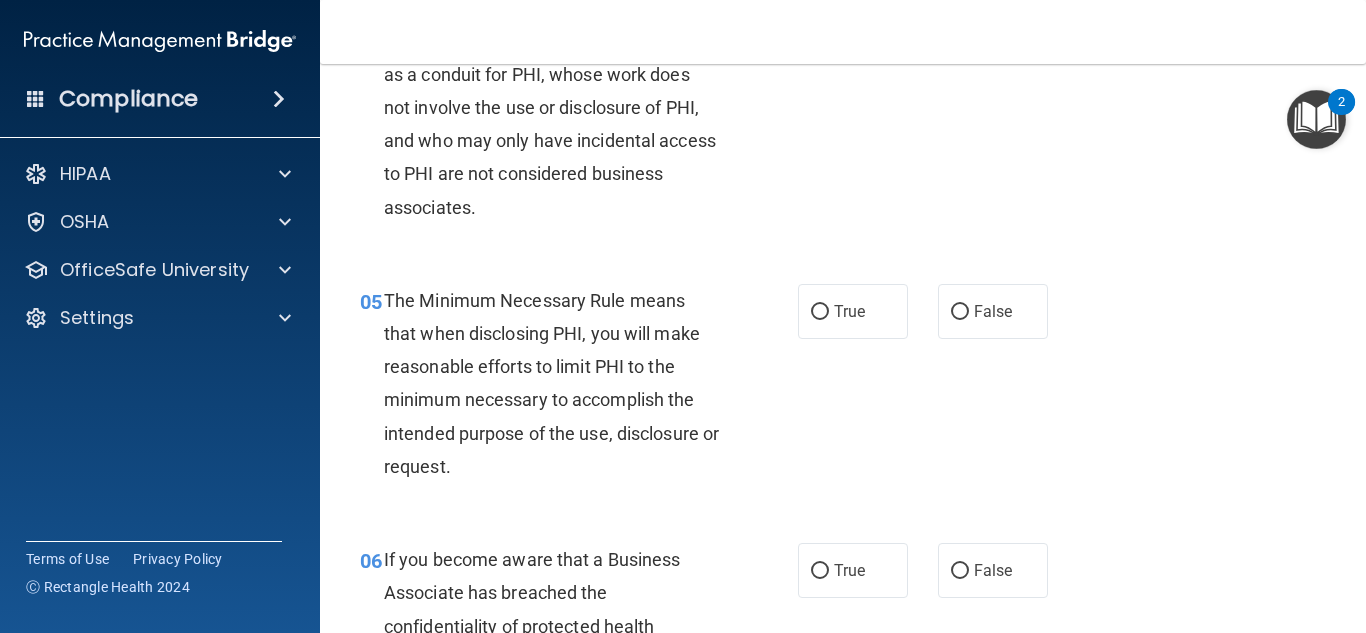 scroll, scrollTop: 900, scrollLeft: 0, axis: vertical 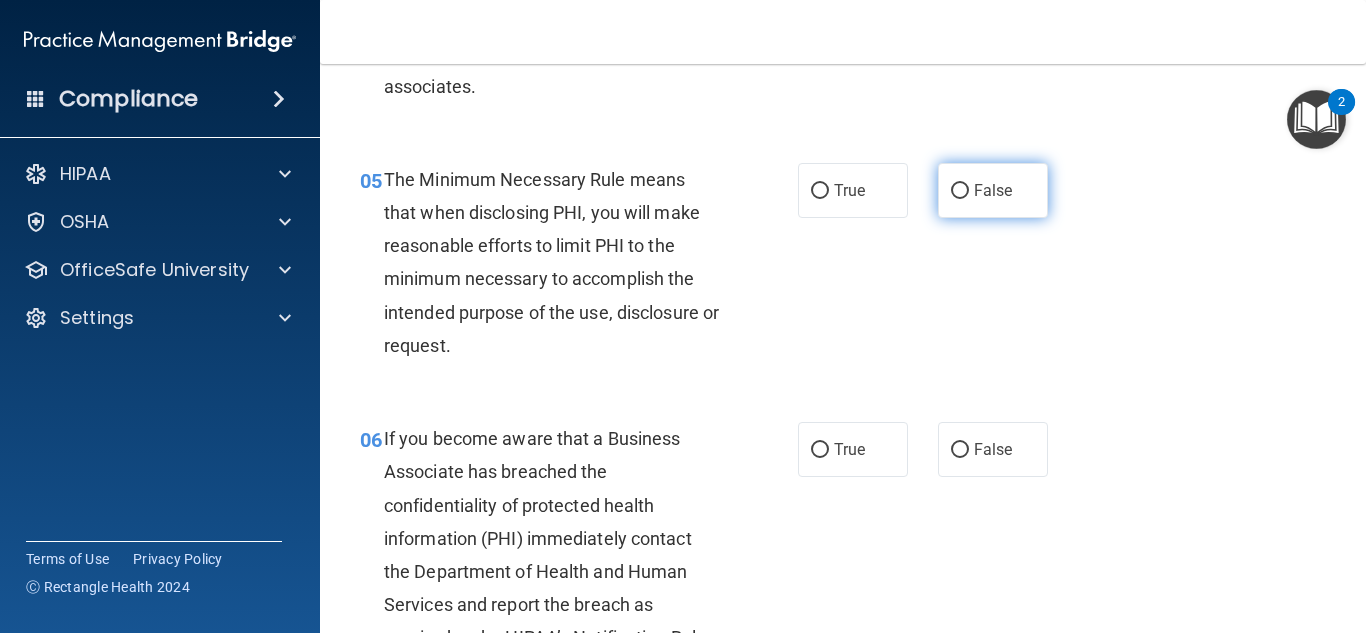 click on "False" at bounding box center [993, 190] 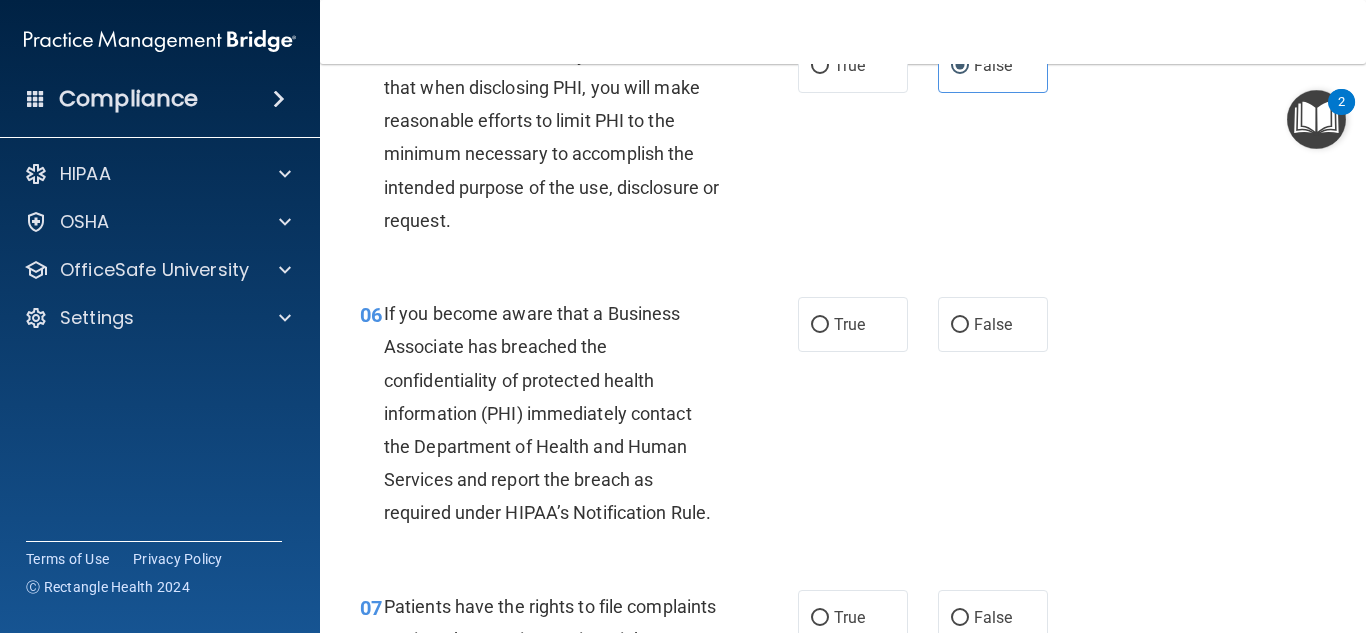 scroll, scrollTop: 1100, scrollLeft: 0, axis: vertical 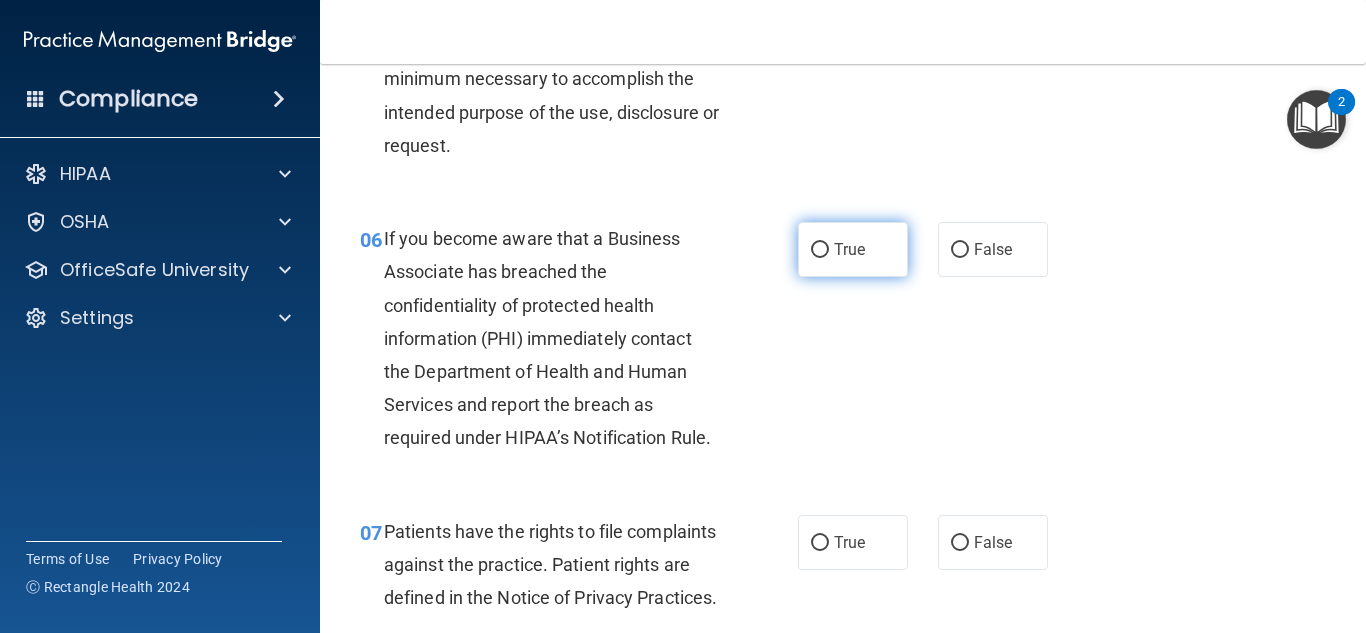 click on "True" at bounding box center [853, 249] 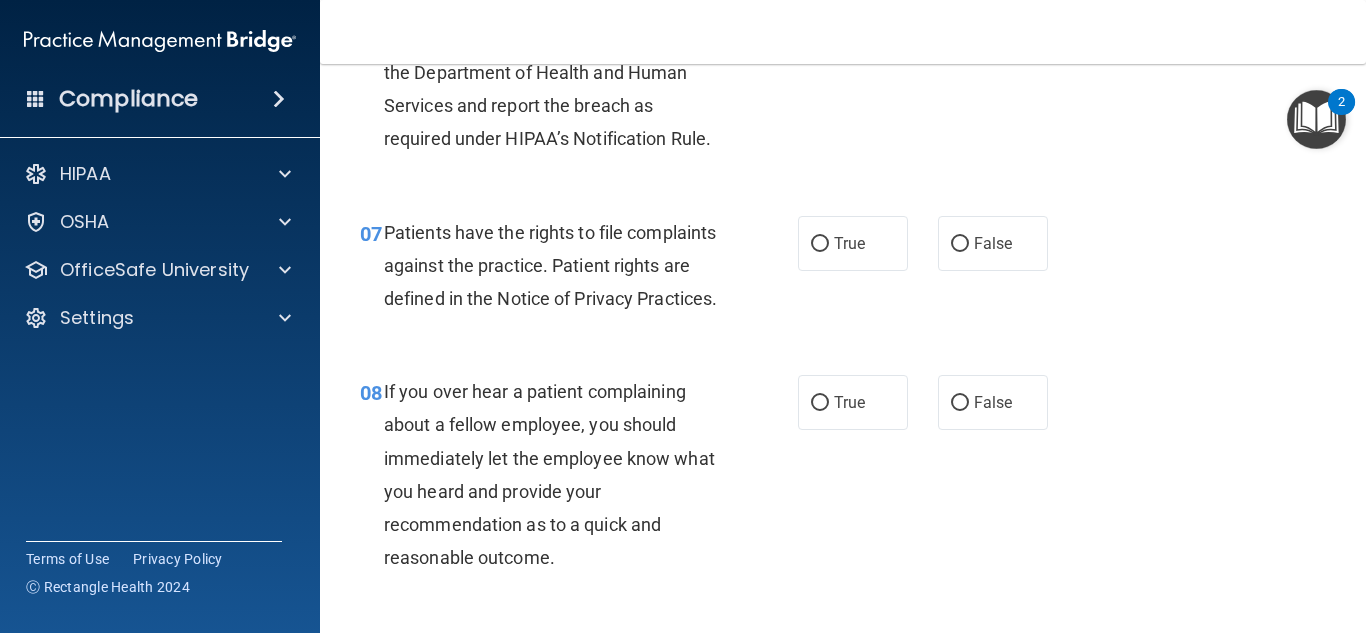 scroll, scrollTop: 1400, scrollLeft: 0, axis: vertical 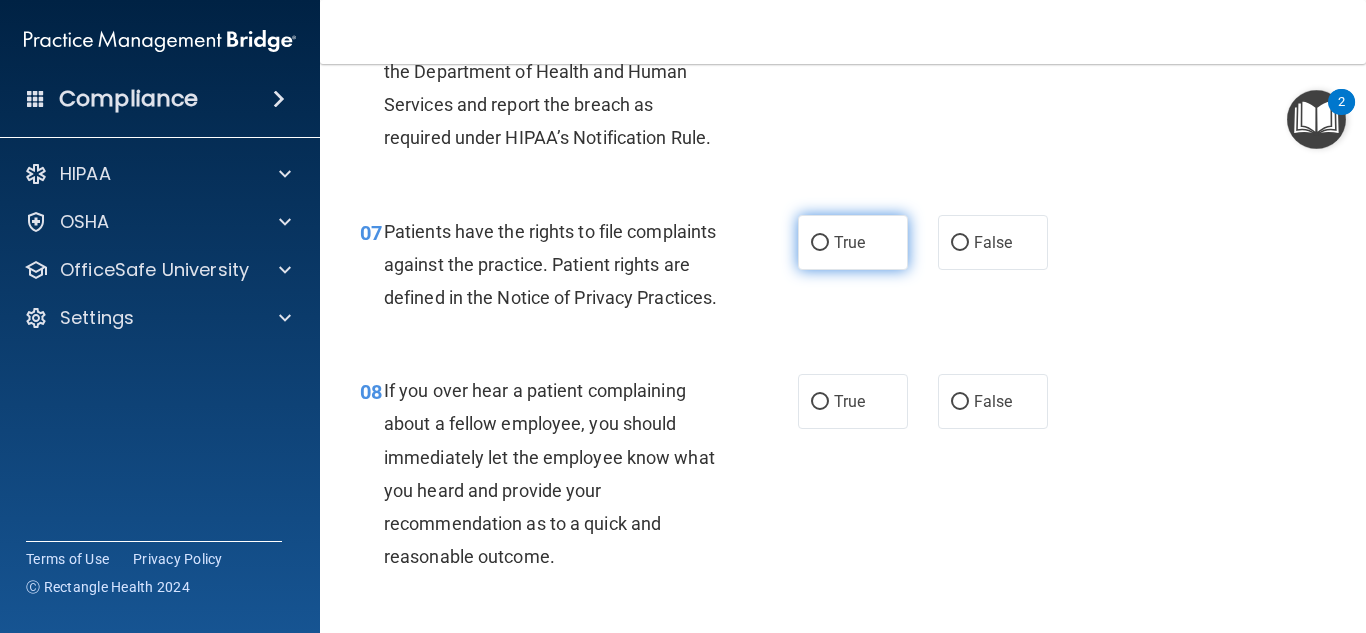 click on "True" at bounding box center (853, 242) 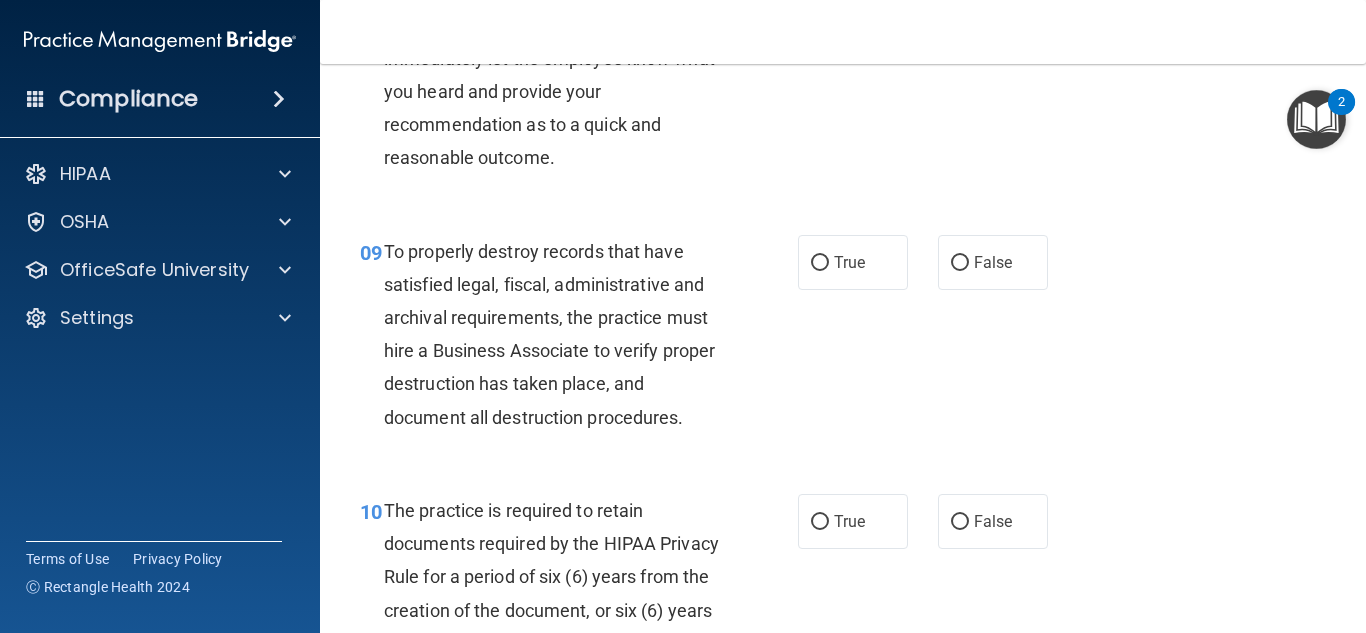 scroll, scrollTop: 1800, scrollLeft: 0, axis: vertical 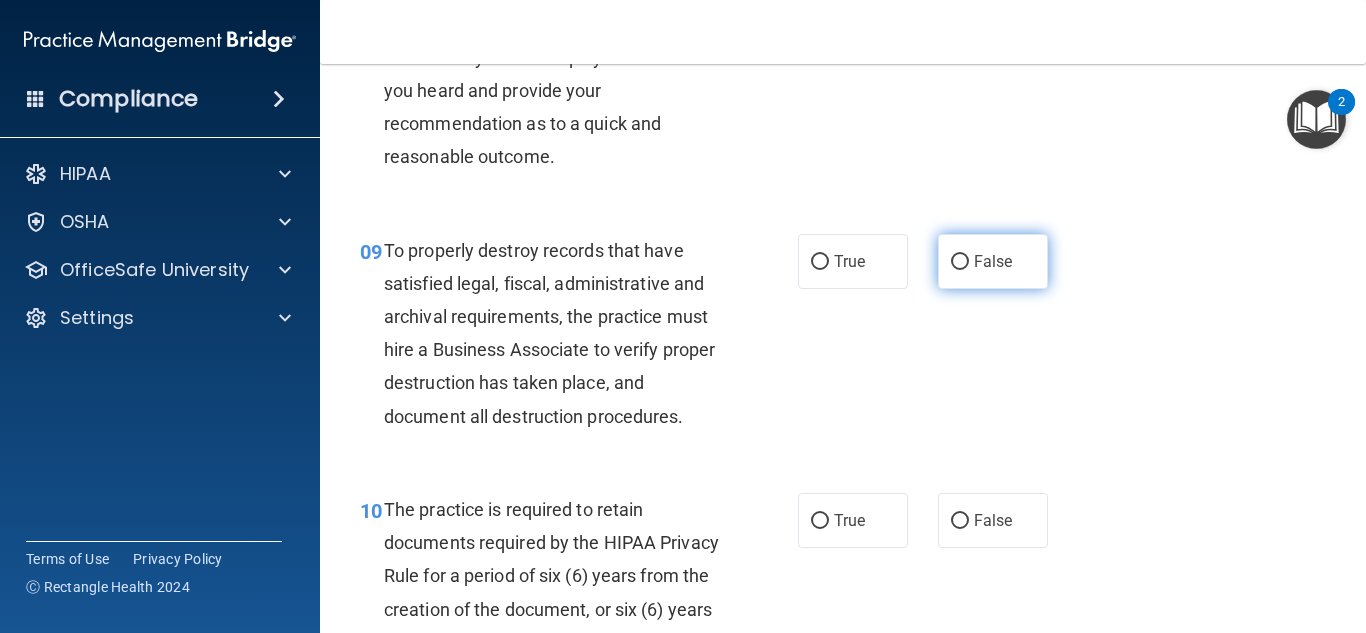 click on "False" at bounding box center (993, 261) 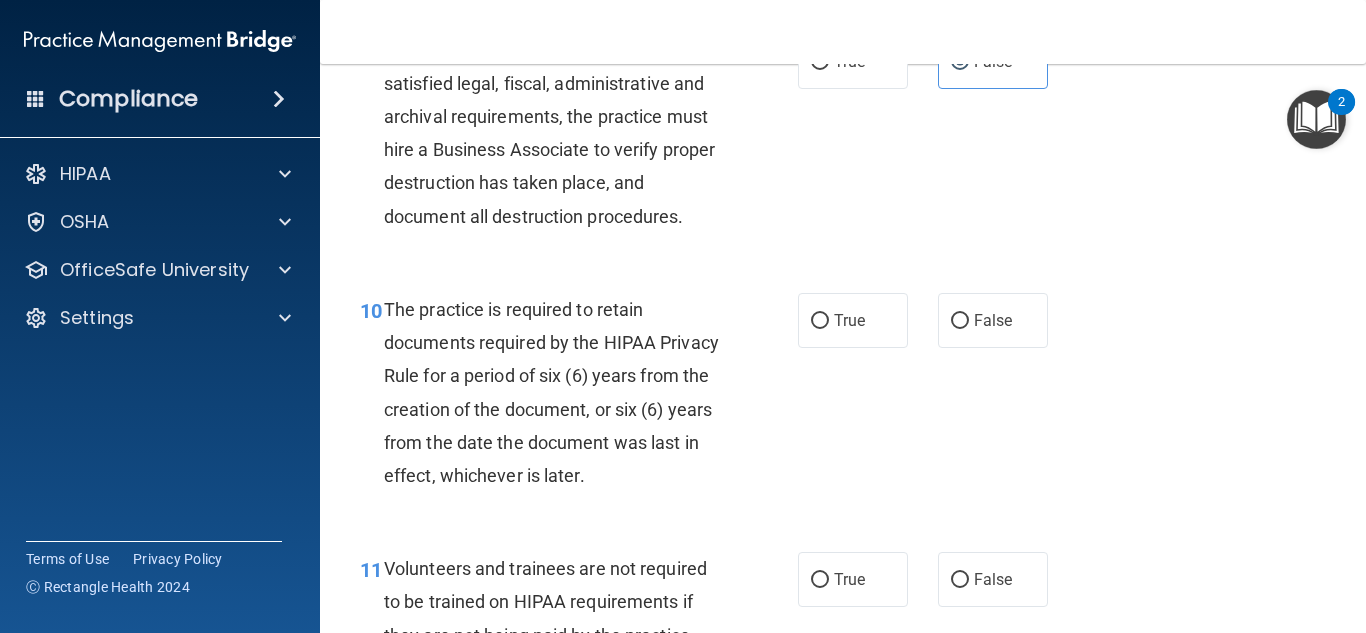 scroll, scrollTop: 2100, scrollLeft: 0, axis: vertical 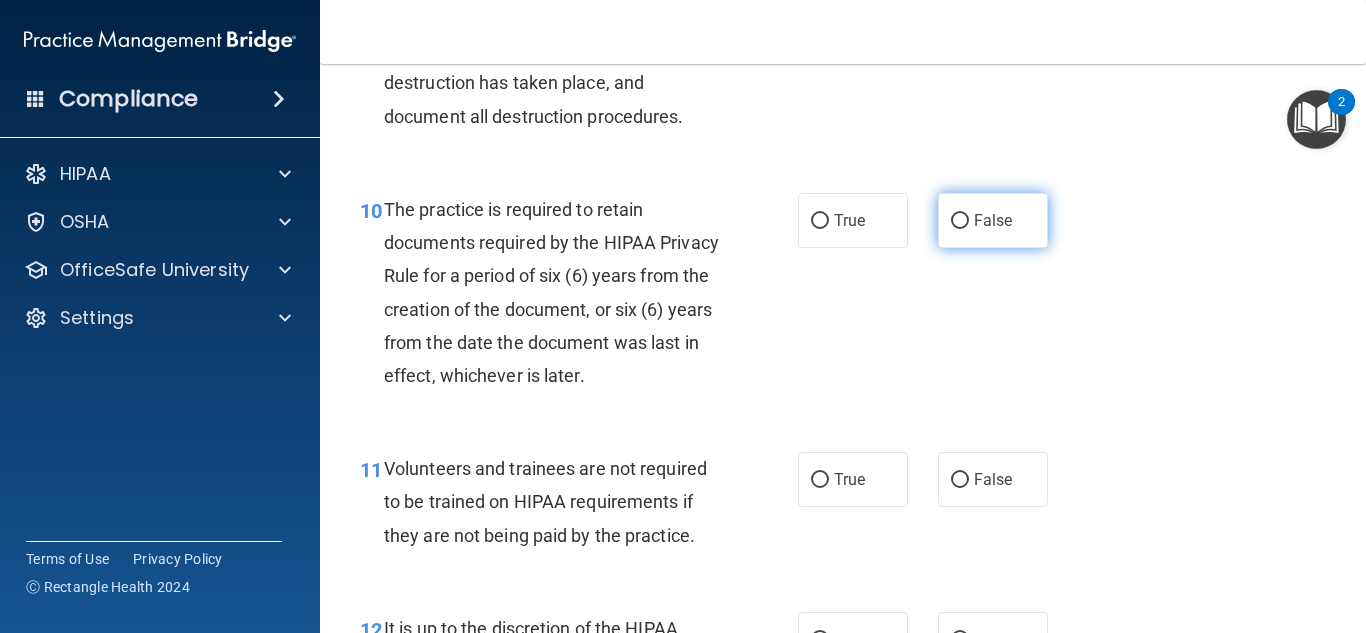 click on "False" at bounding box center [993, 220] 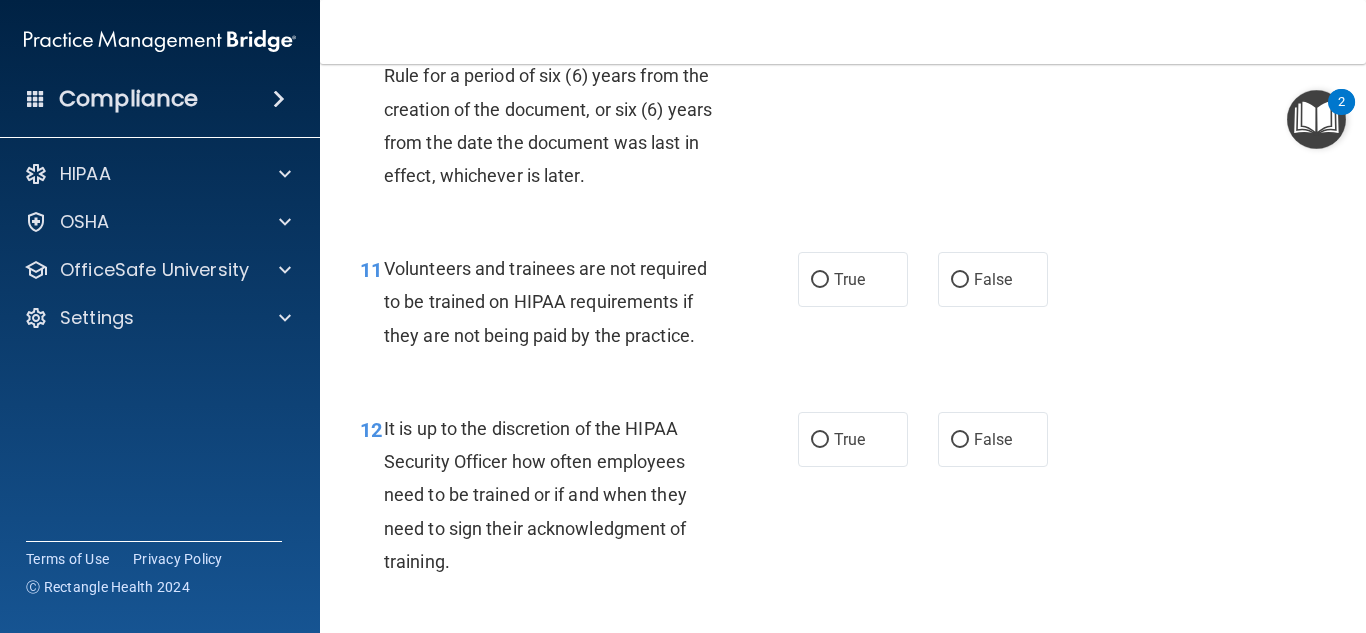 scroll, scrollTop: 2400, scrollLeft: 0, axis: vertical 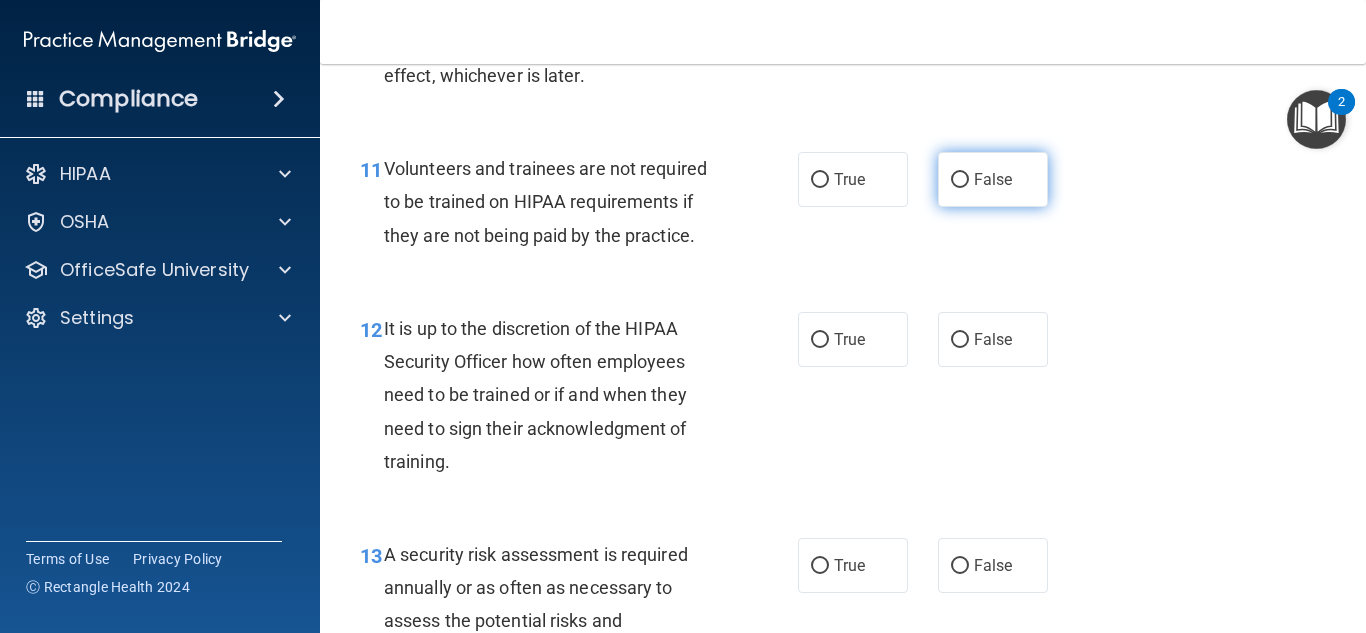 click on "False" at bounding box center (993, 179) 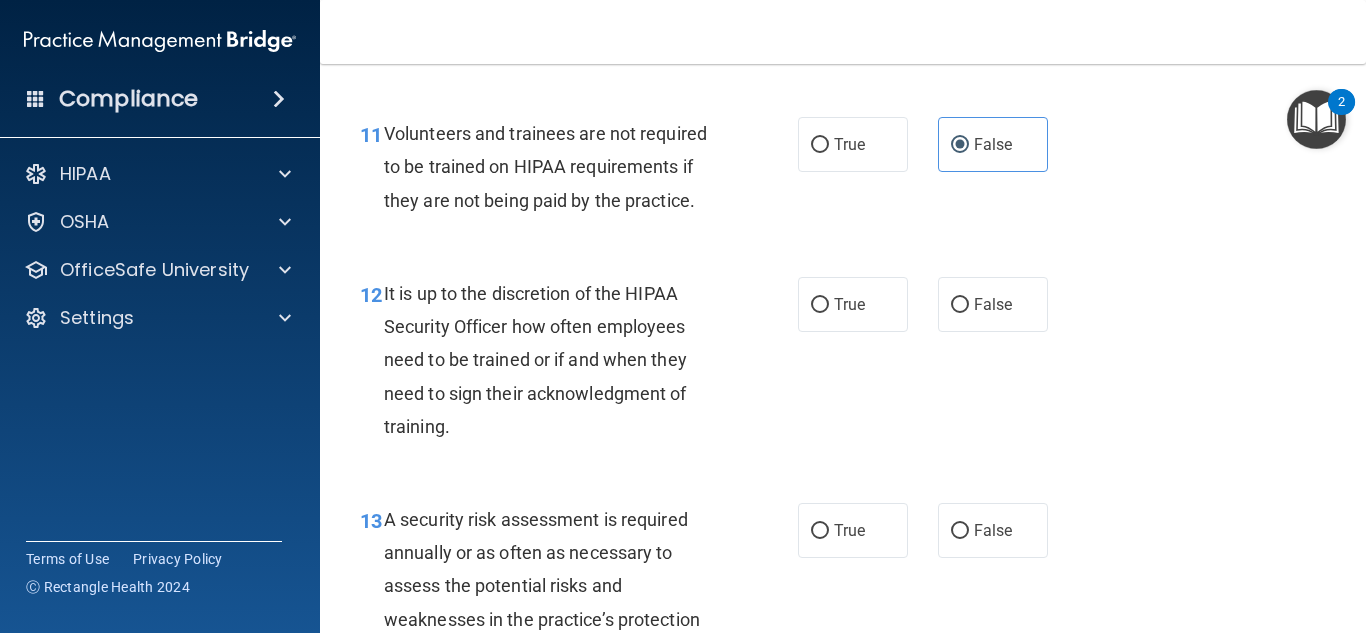 scroll, scrollTop: 2400, scrollLeft: 0, axis: vertical 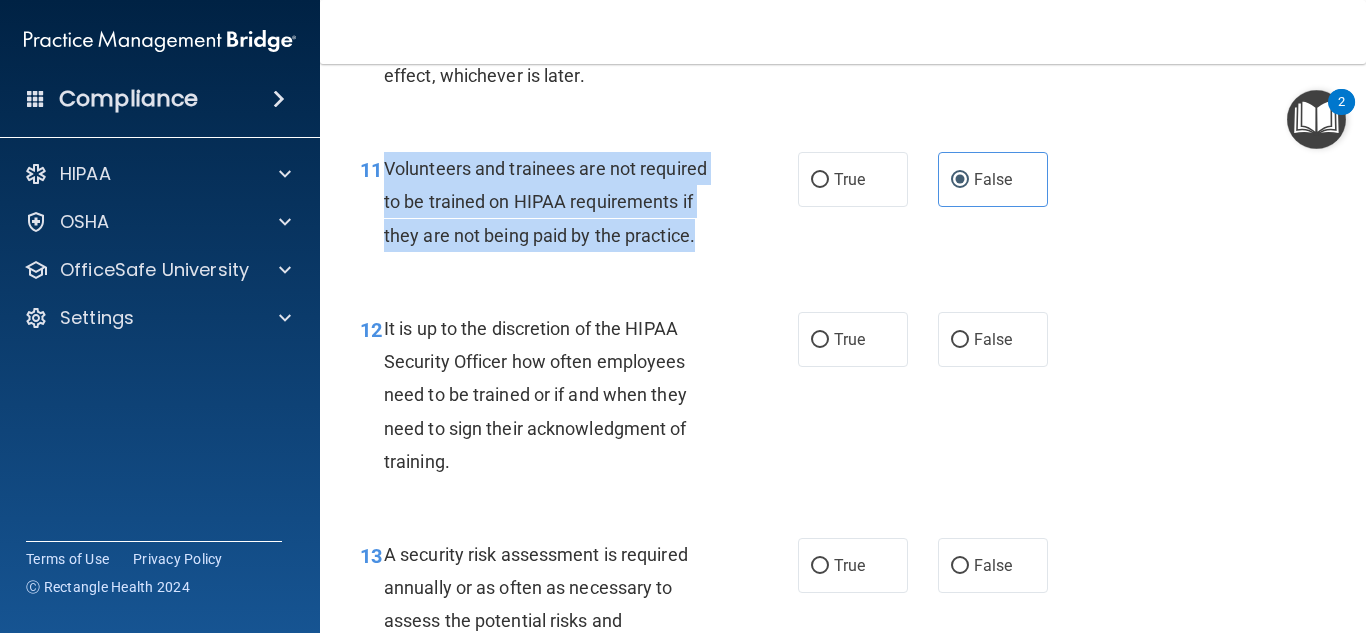 drag, startPoint x: 709, startPoint y: 269, endPoint x: 383, endPoint y: 201, distance: 333.0165 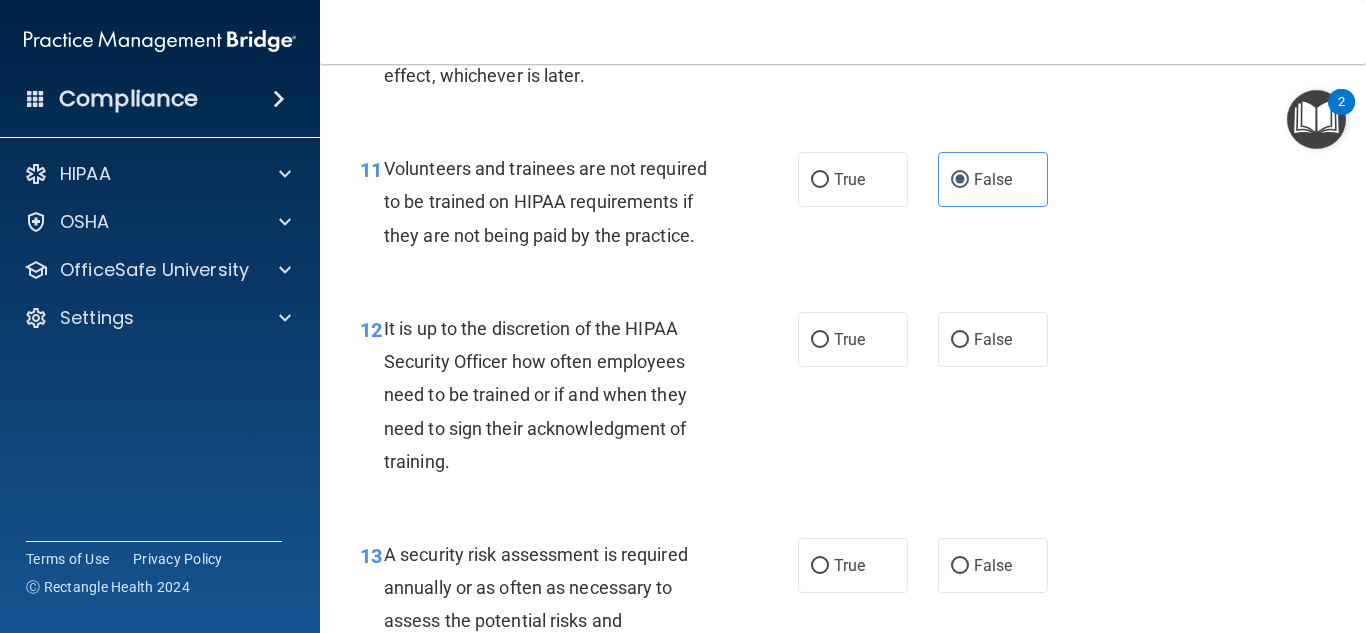 click on "11       Volunteers and trainees are not required to be trained on HIPAA requirements if they are not being paid by the practice.                 True           False" at bounding box center (843, 207) 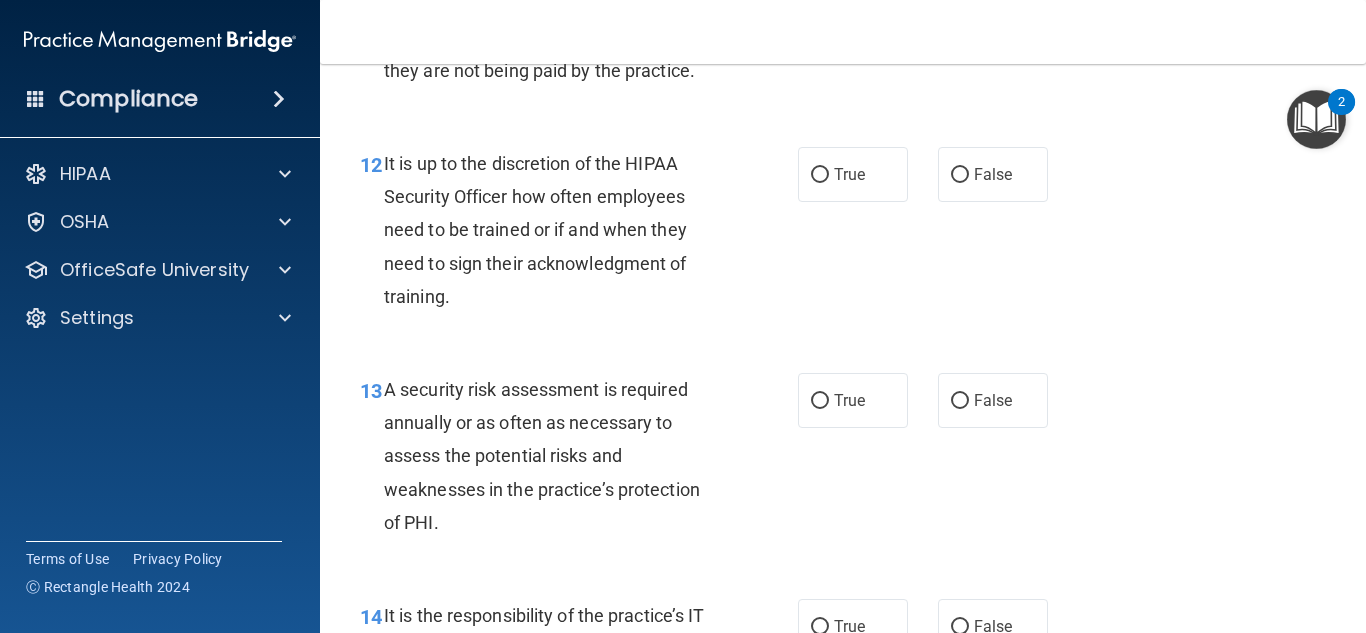 scroll, scrollTop: 2600, scrollLeft: 0, axis: vertical 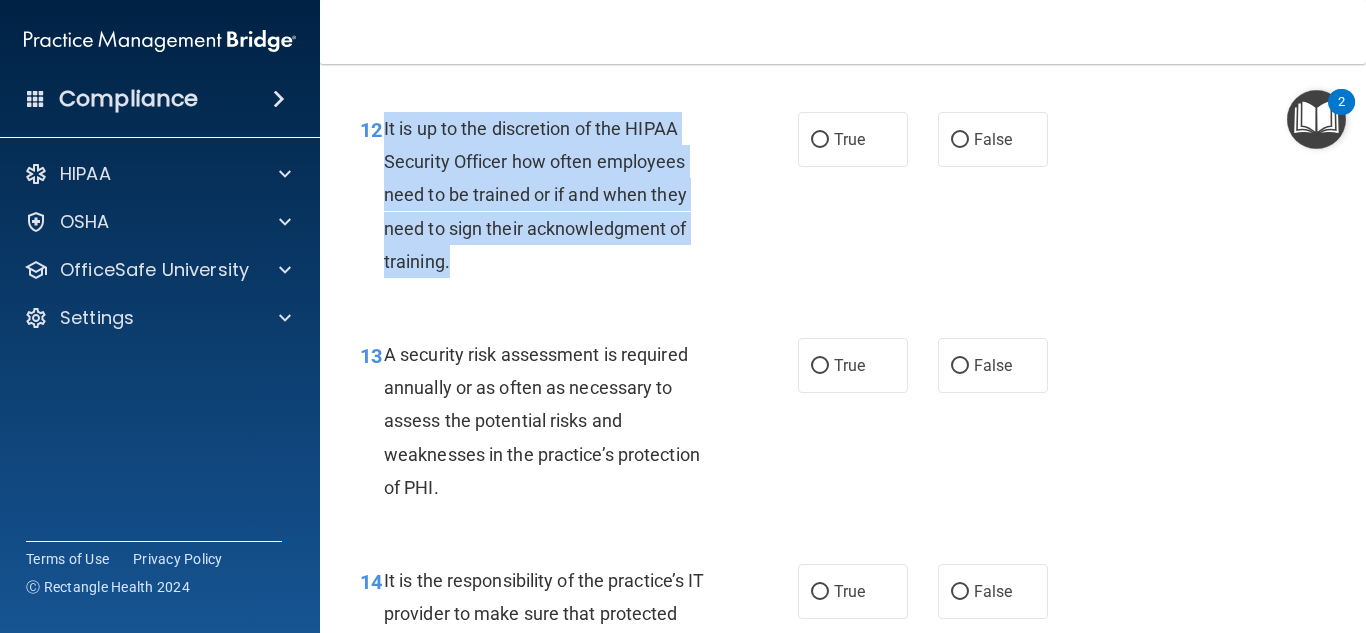 drag, startPoint x: 460, startPoint y: 292, endPoint x: 381, endPoint y: 149, distance: 163.37074 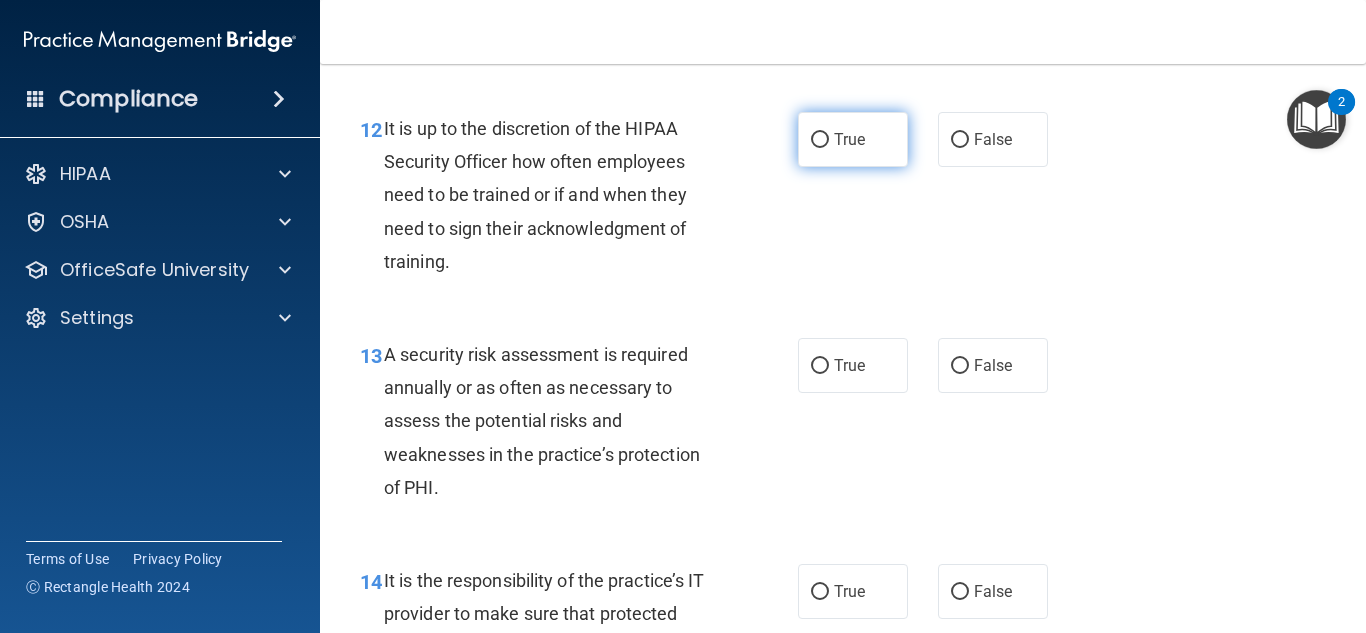 click on "True" at bounding box center (853, 139) 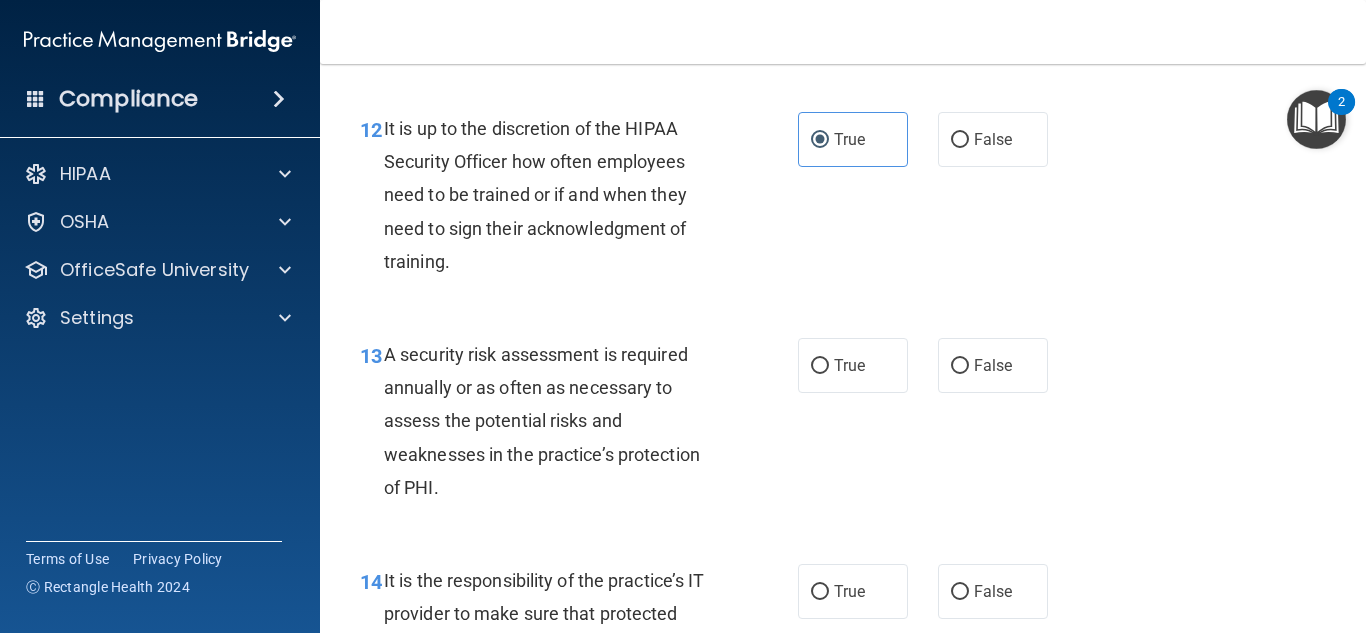 click on "12       It is up to the discretion of the HIPAA Security Officer how often employees need to be trained or if and when they need to sign their acknowledgment of training." at bounding box center [579, 200] 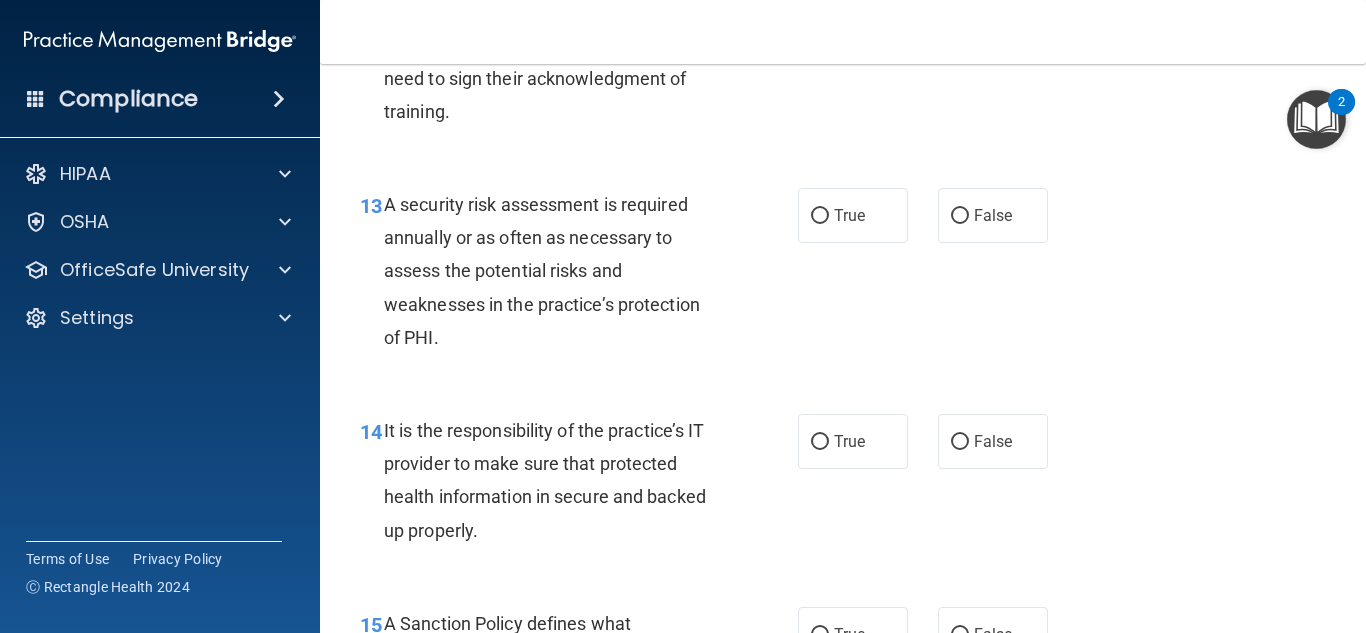 scroll, scrollTop: 2800, scrollLeft: 0, axis: vertical 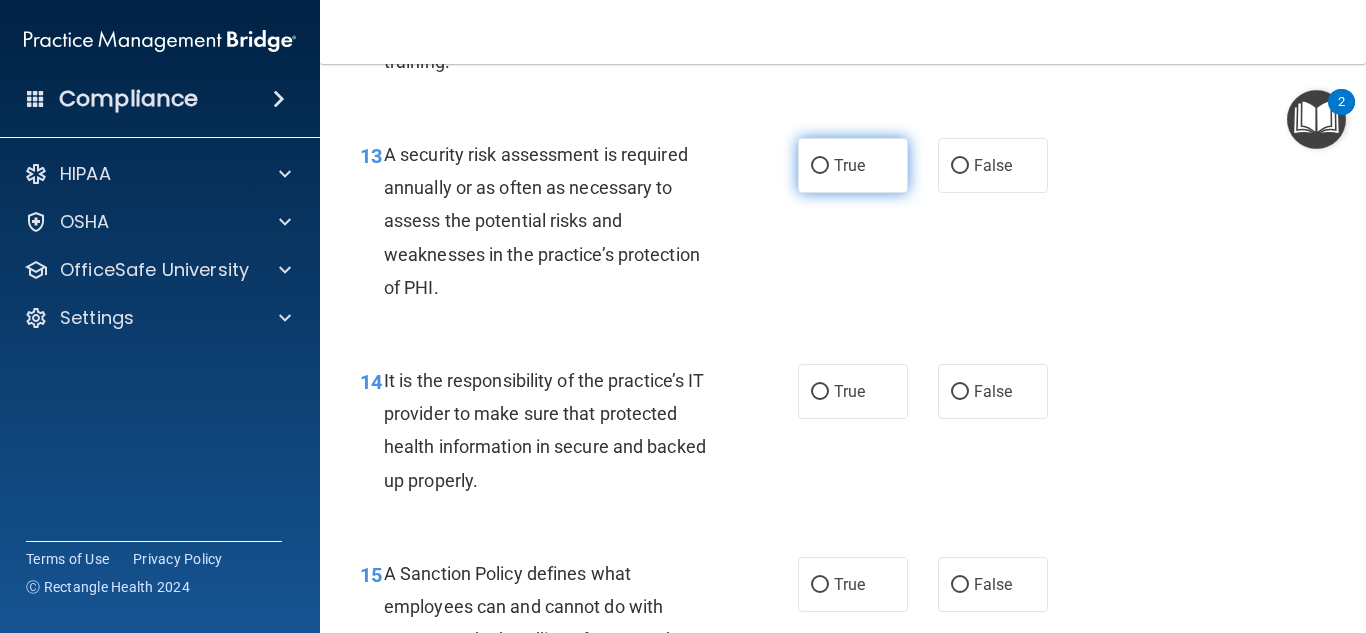 click on "True" at bounding box center (853, 165) 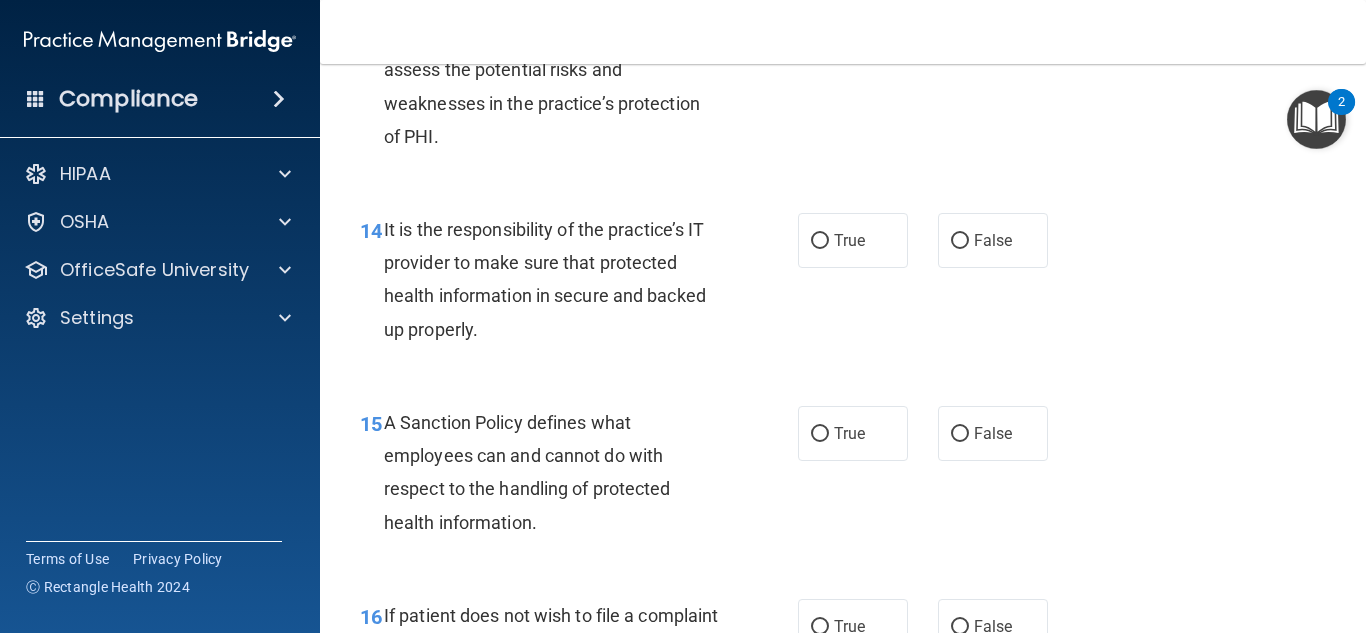 scroll, scrollTop: 3000, scrollLeft: 0, axis: vertical 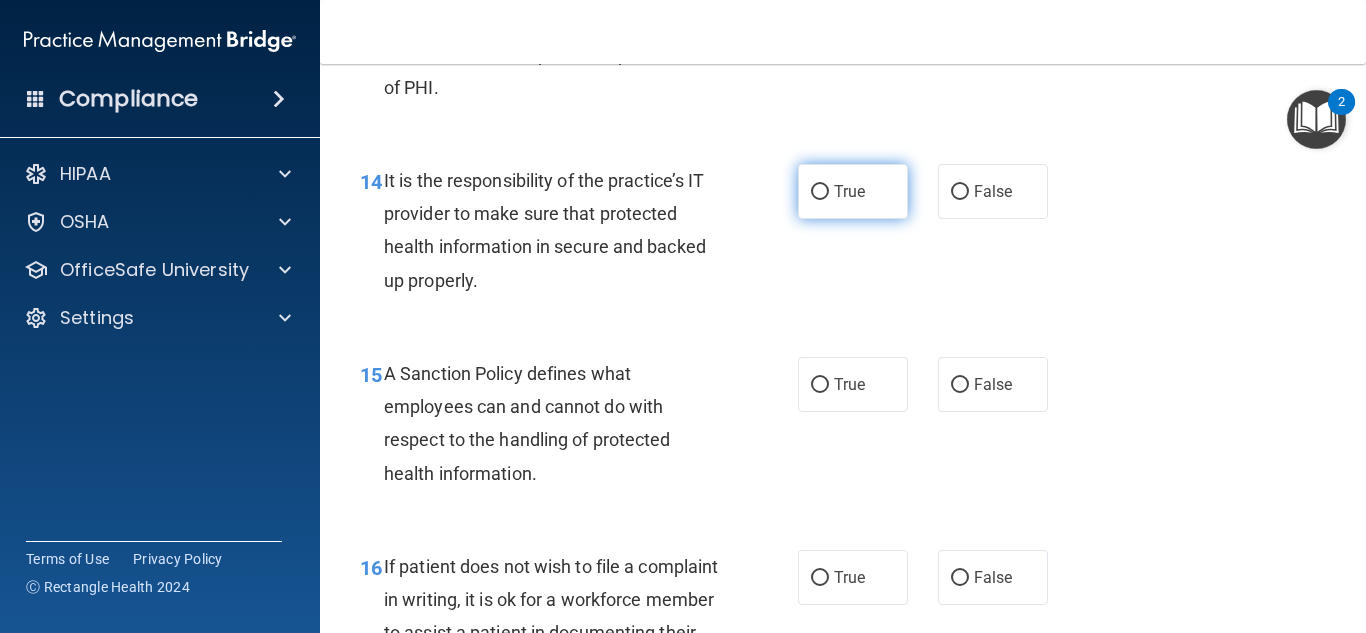 click on "True" at bounding box center [849, 191] 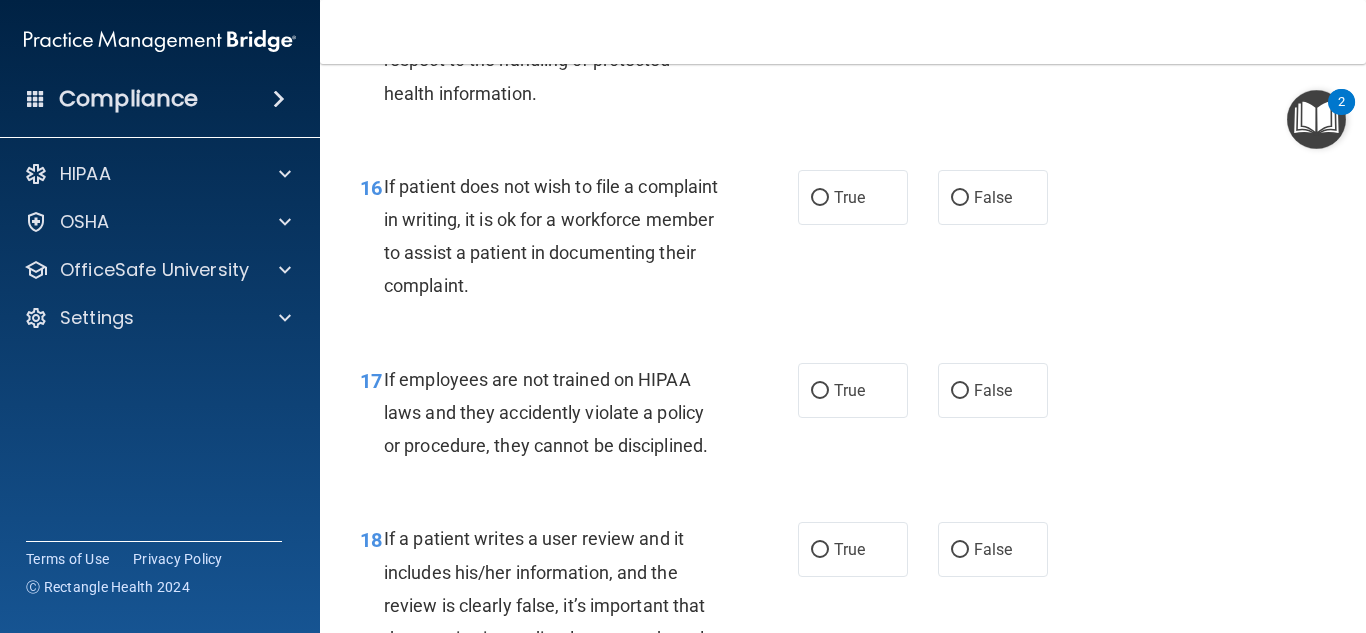 scroll, scrollTop: 3400, scrollLeft: 0, axis: vertical 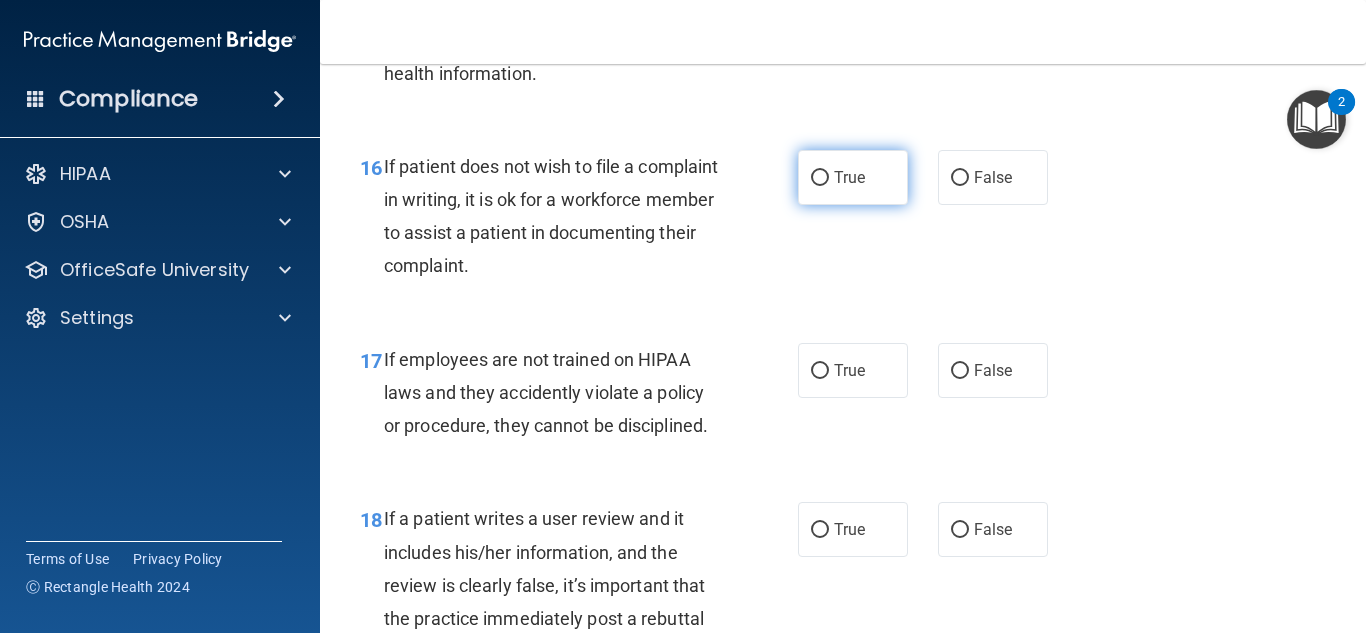 click on "True" at bounding box center (853, 177) 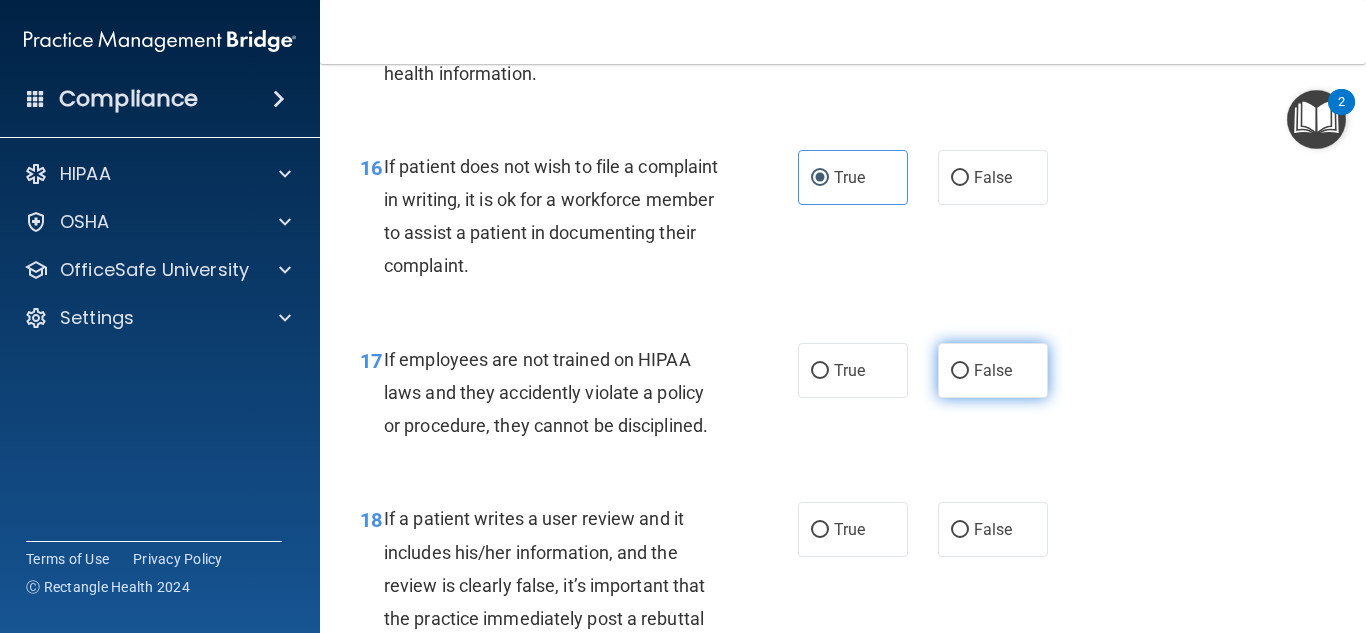 click on "False" at bounding box center [993, 370] 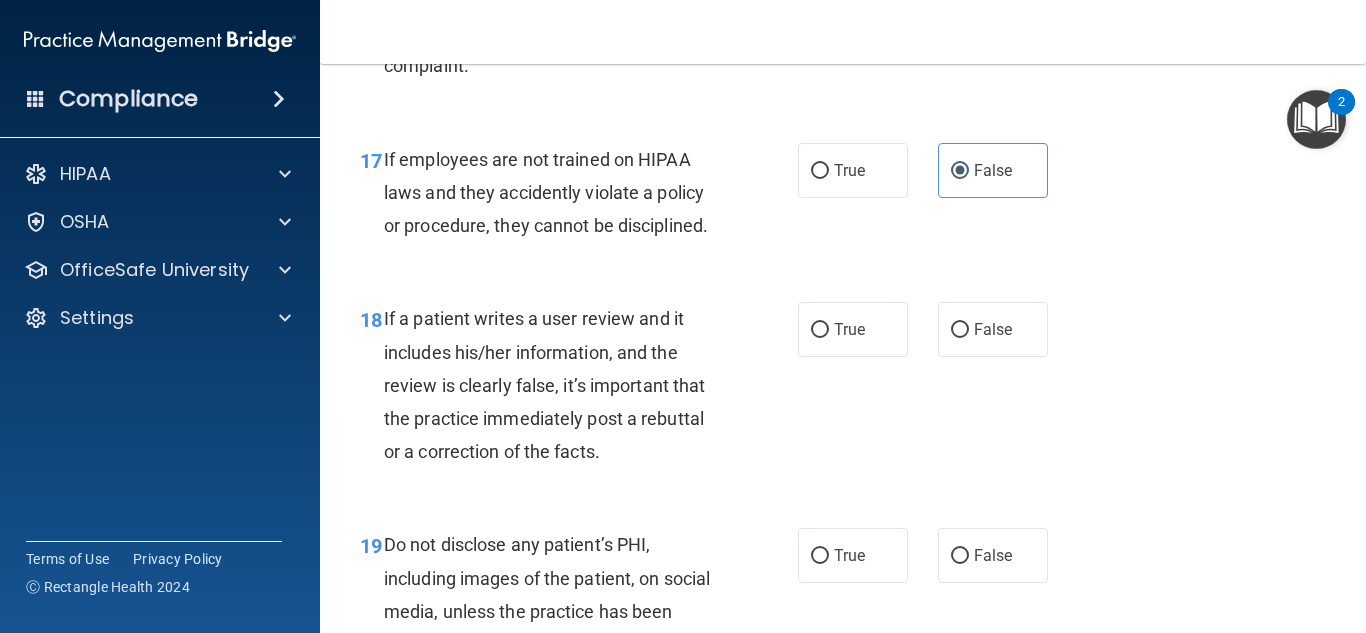 scroll, scrollTop: 3700, scrollLeft: 0, axis: vertical 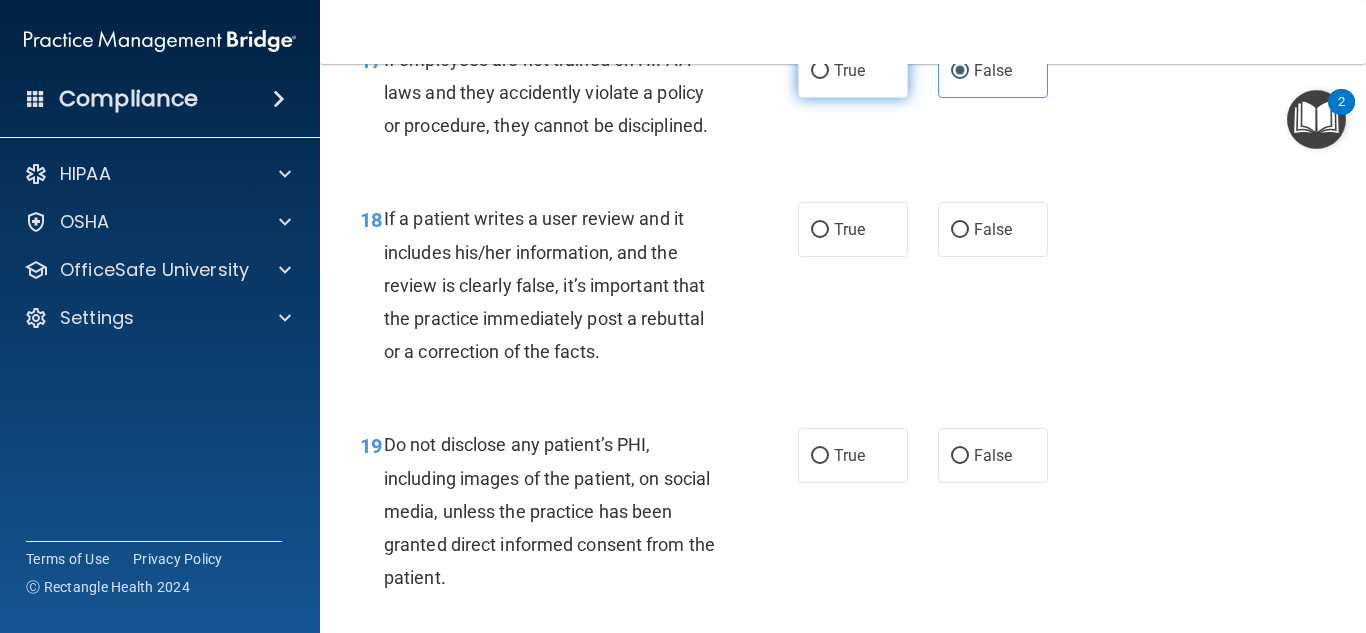 click on "True" at bounding box center (853, 70) 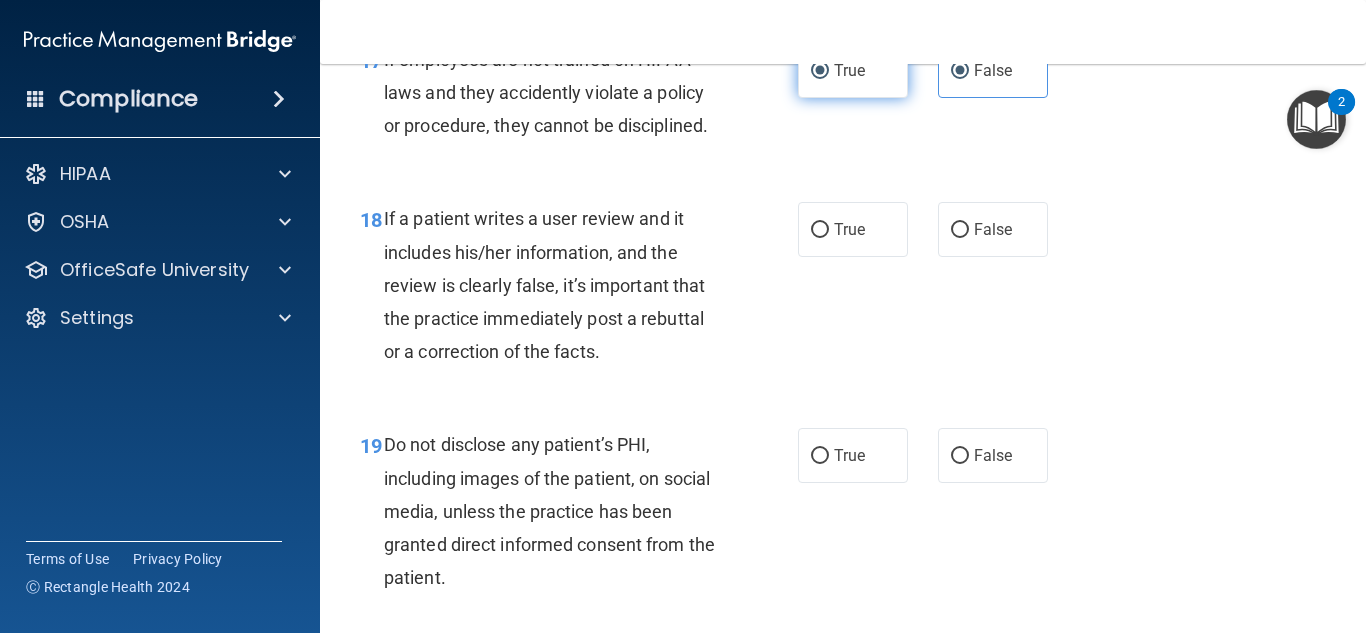 radio on "false" 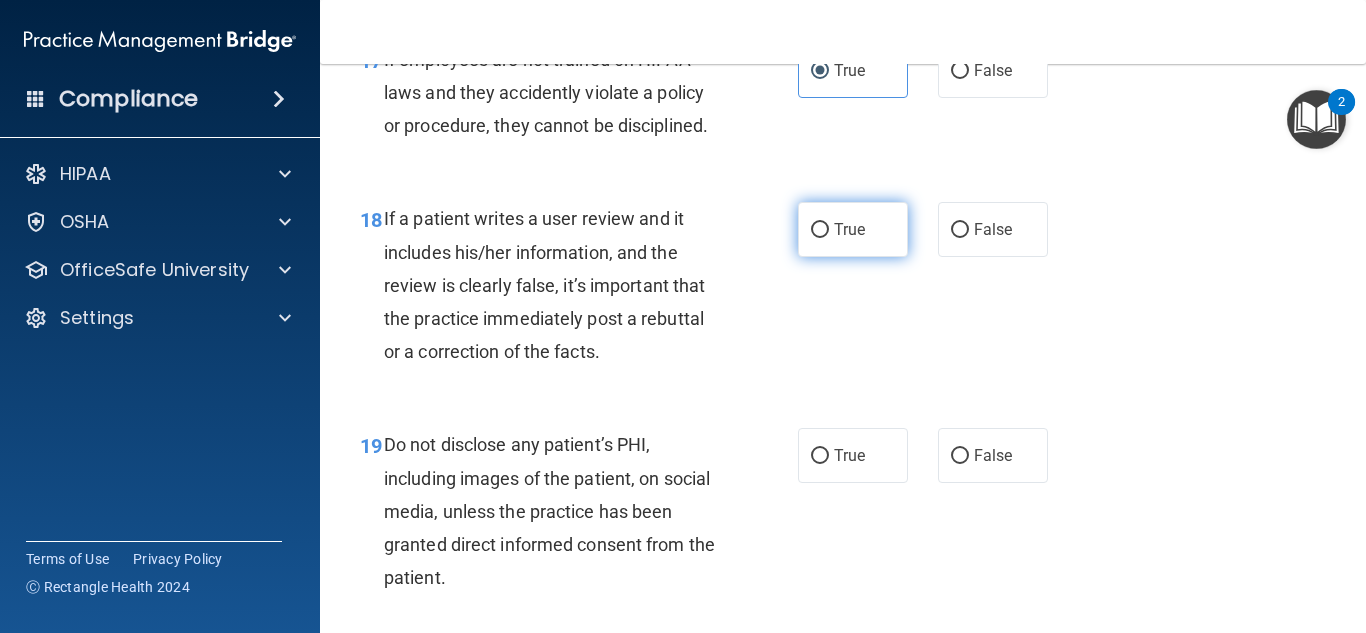 click on "True" at bounding box center [853, 229] 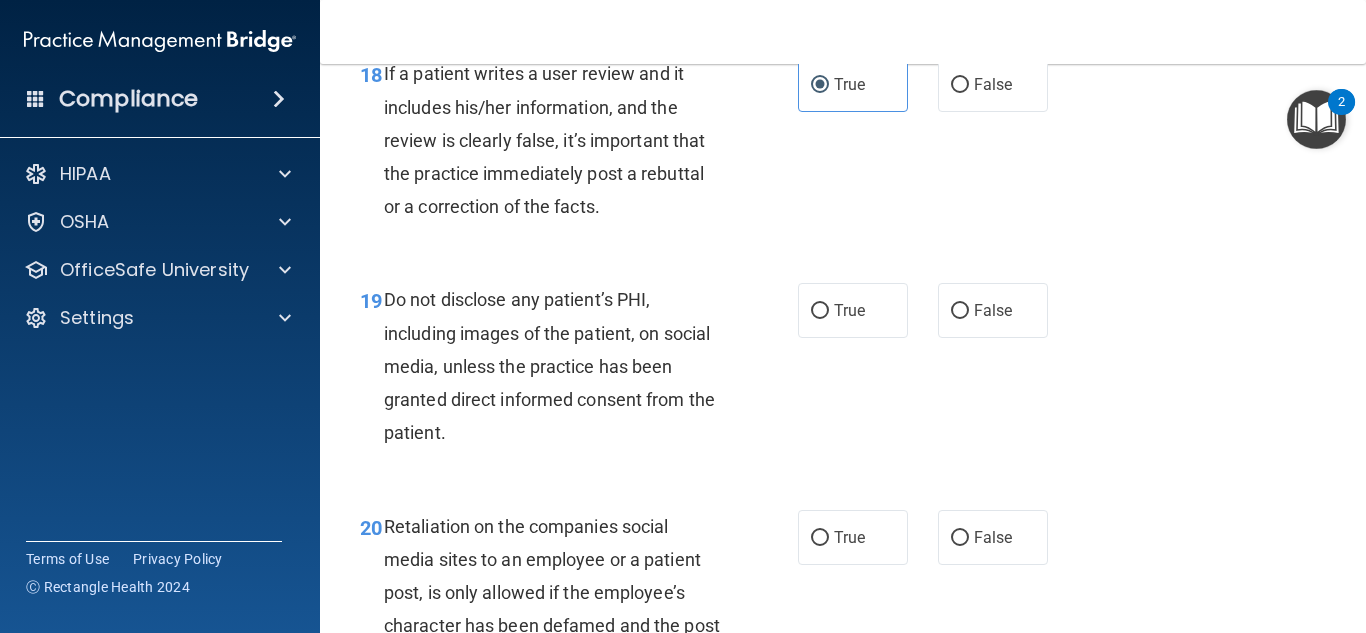 scroll, scrollTop: 4000, scrollLeft: 0, axis: vertical 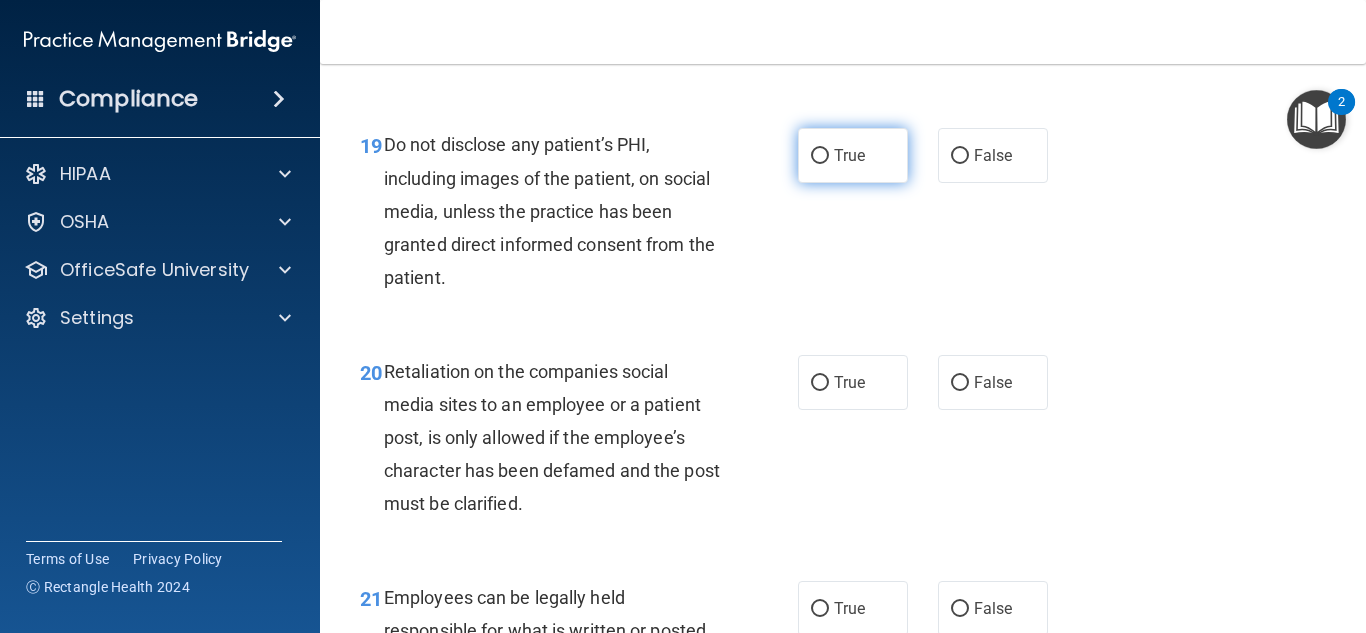 click on "True" at bounding box center (853, 155) 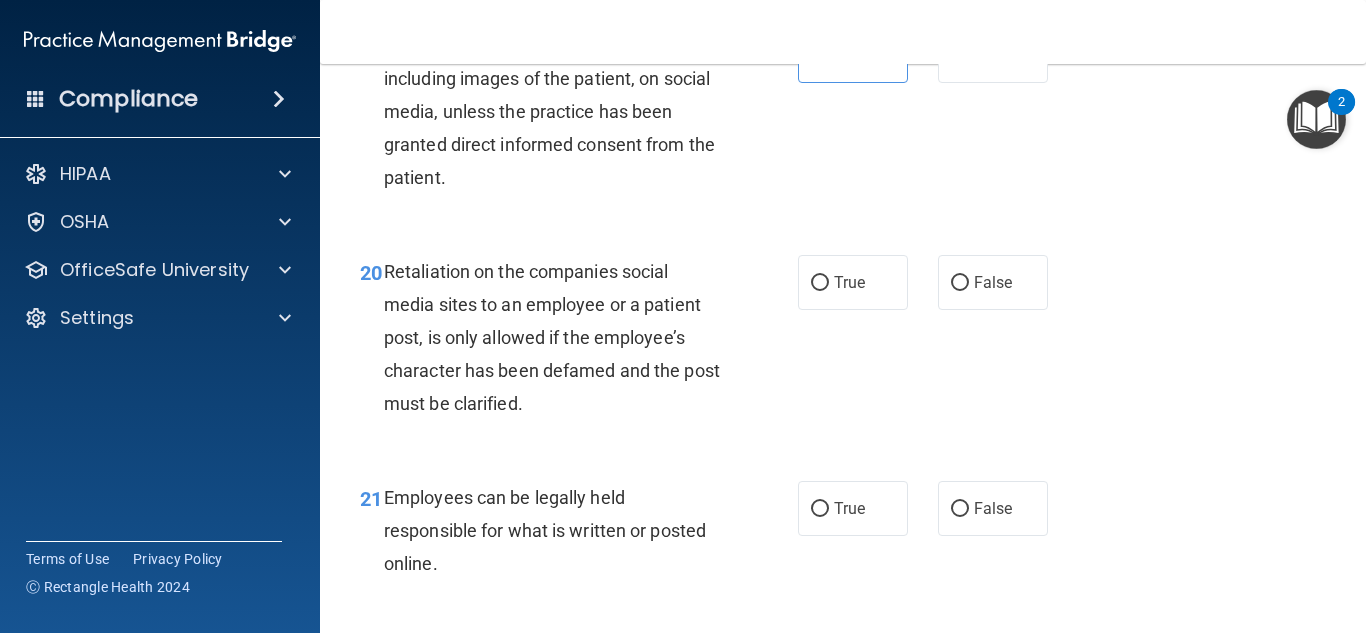 scroll, scrollTop: 4200, scrollLeft: 0, axis: vertical 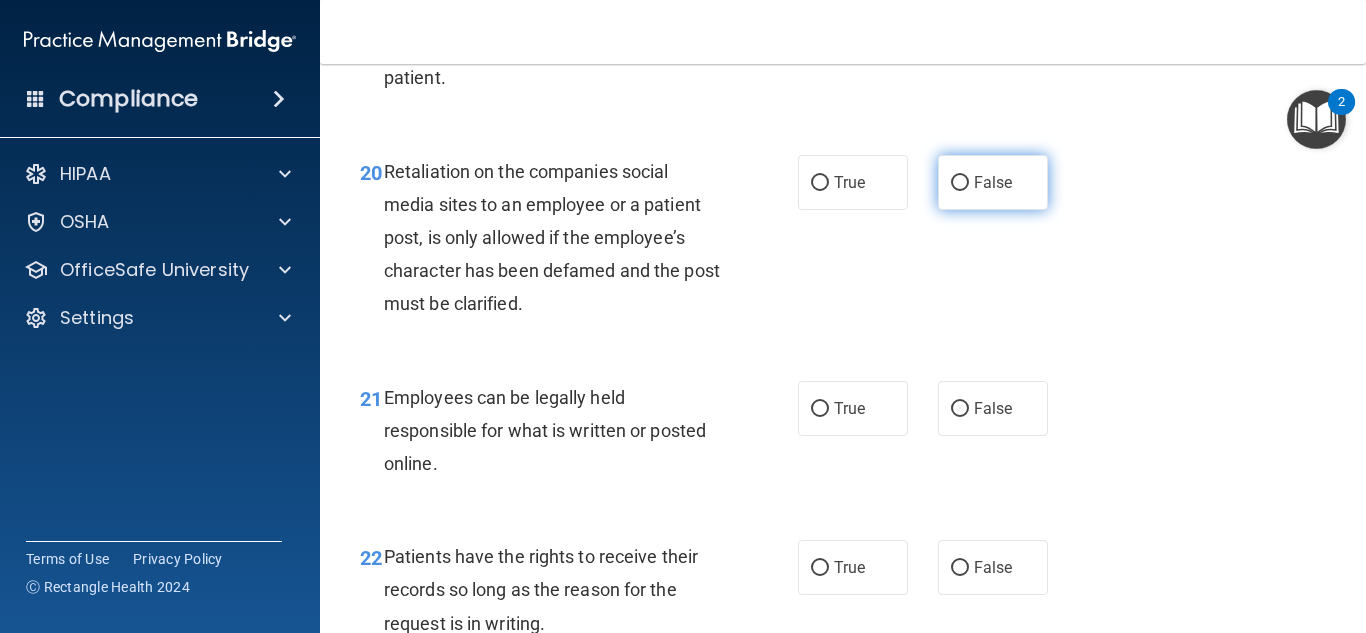 click on "False" at bounding box center (993, 182) 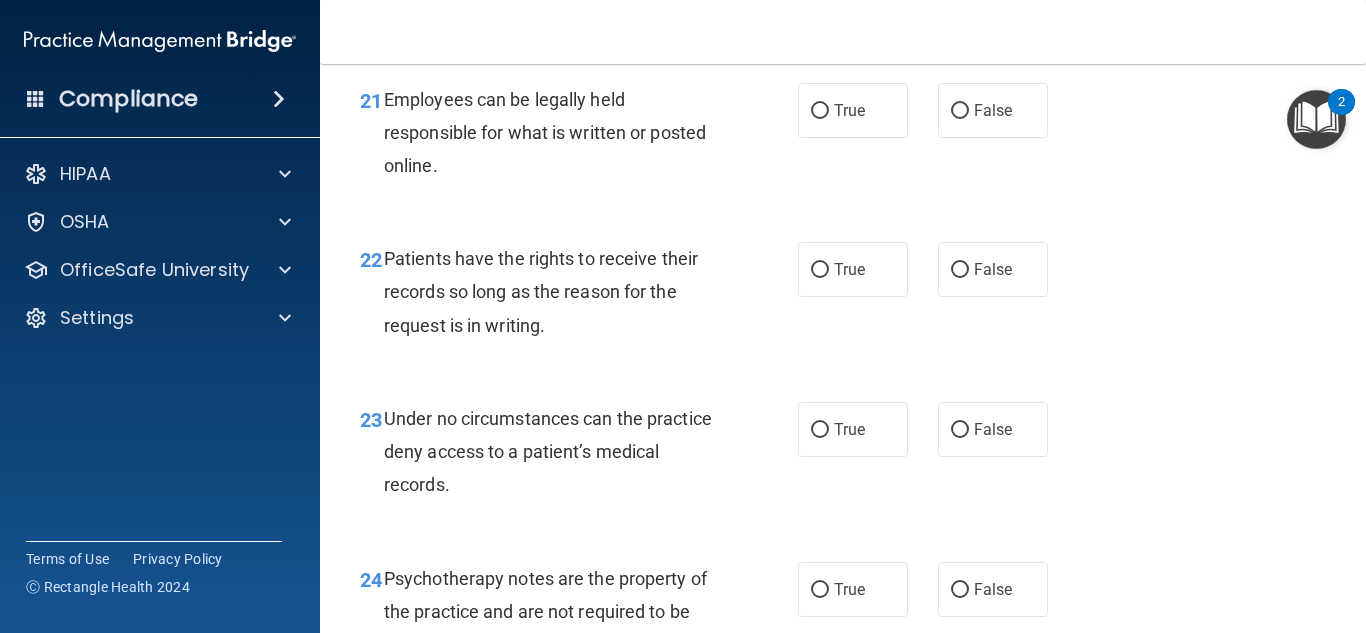 scroll, scrollTop: 4500, scrollLeft: 0, axis: vertical 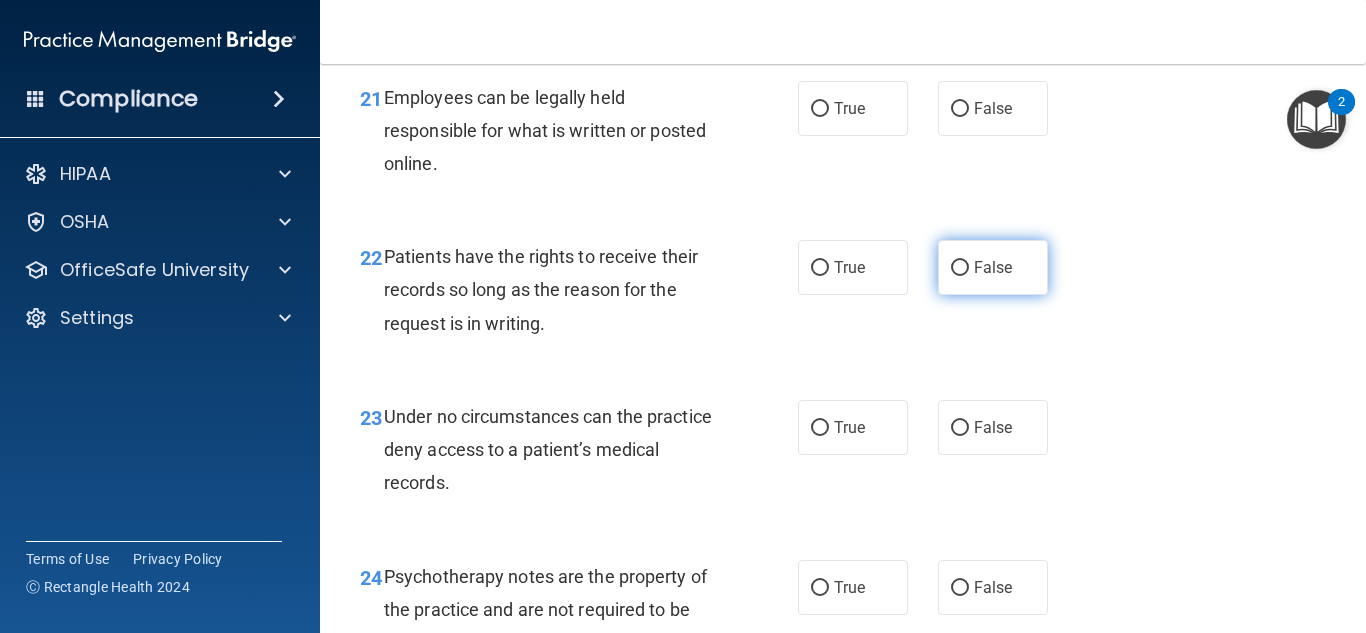click on "False" at bounding box center [993, 267] 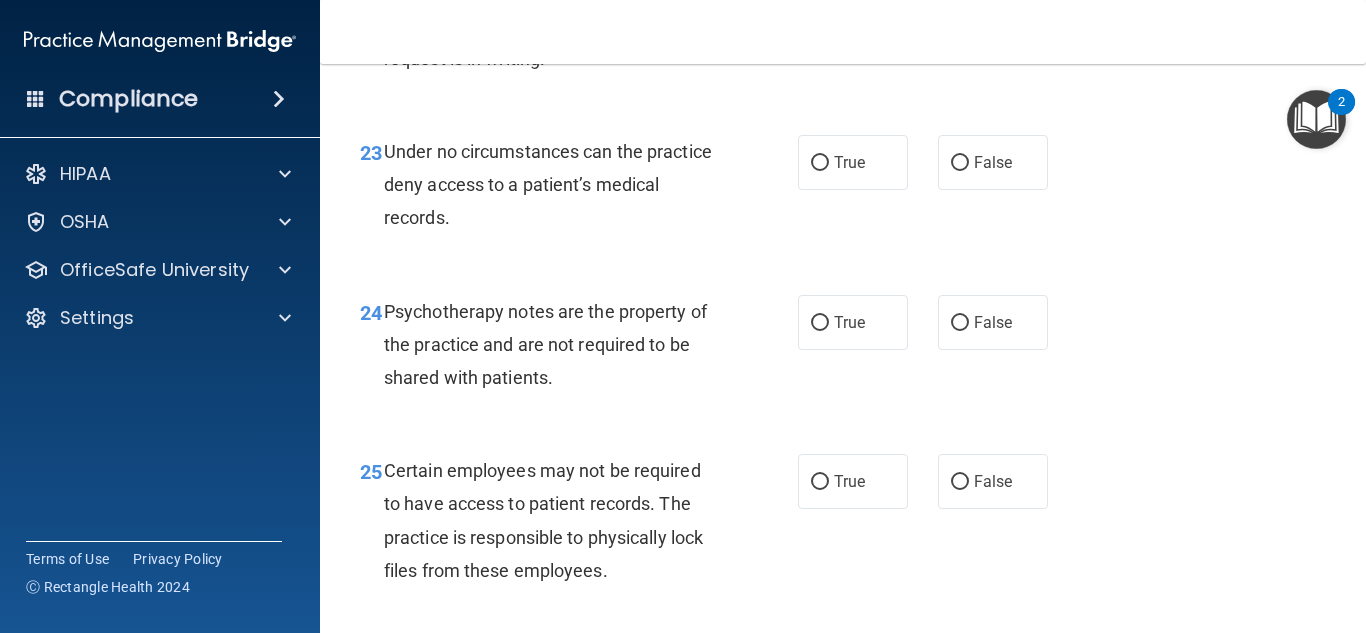 scroll, scrollTop: 4800, scrollLeft: 0, axis: vertical 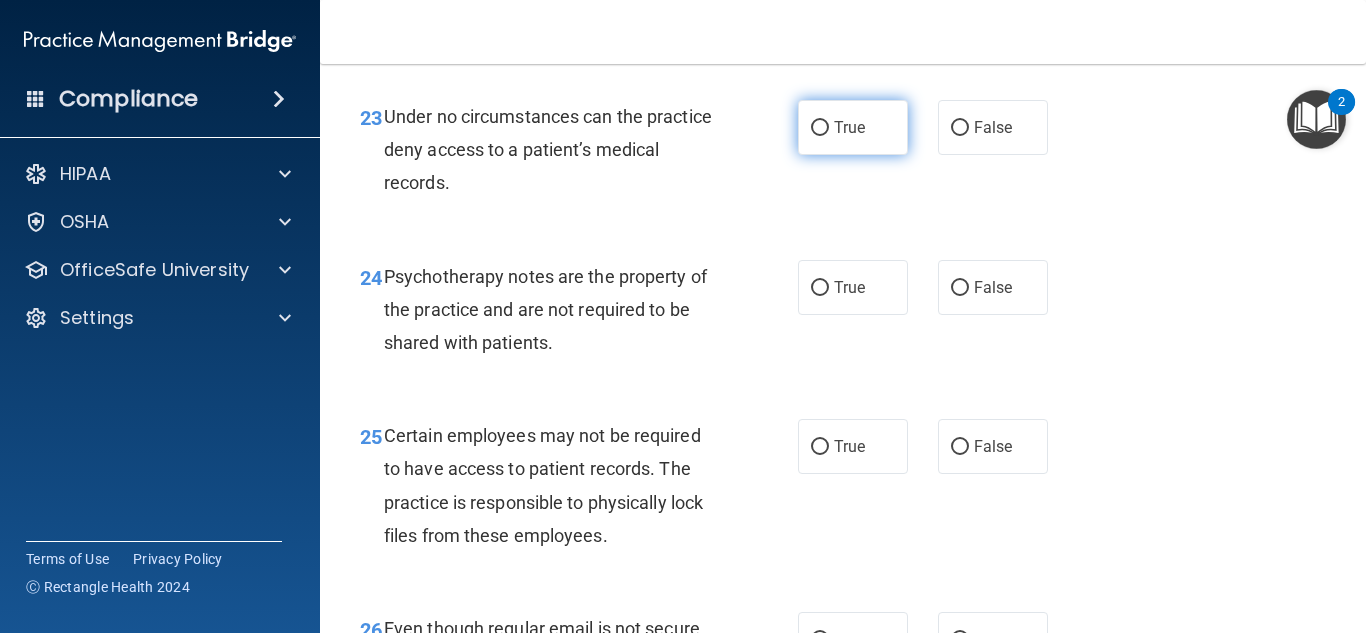 click on "True" at bounding box center [853, 127] 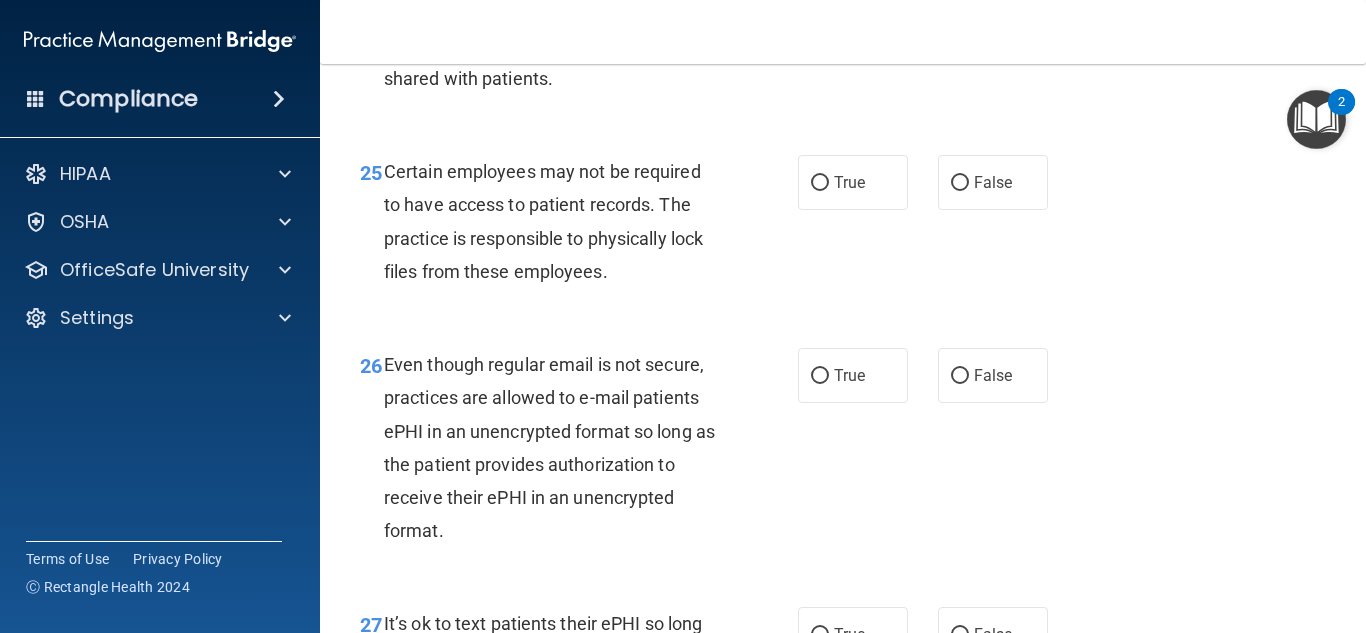 scroll, scrollTop: 5100, scrollLeft: 0, axis: vertical 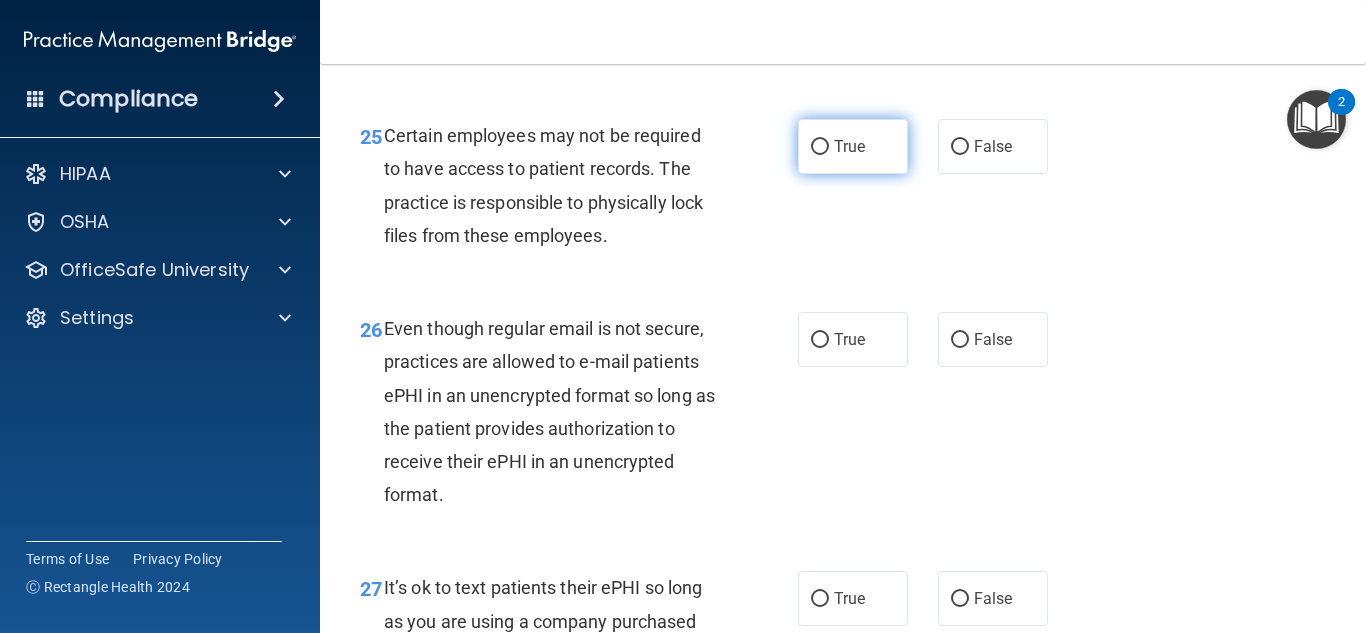 click on "True" at bounding box center (853, 146) 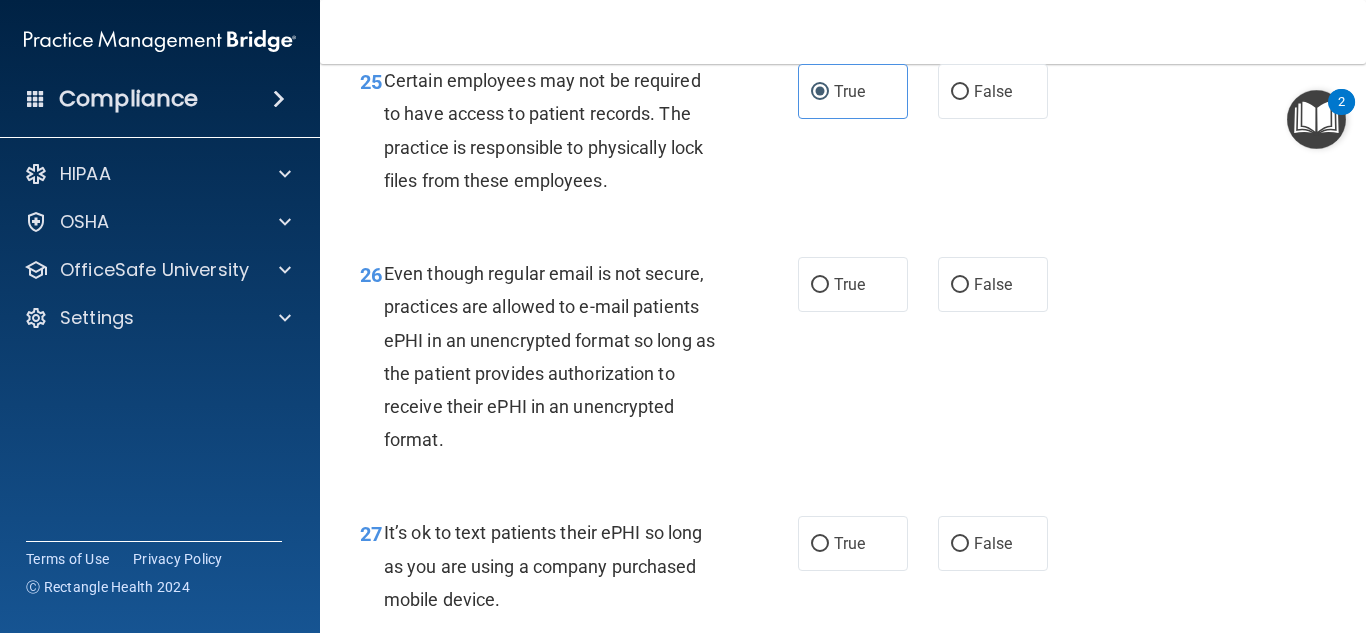scroll, scrollTop: 5200, scrollLeft: 0, axis: vertical 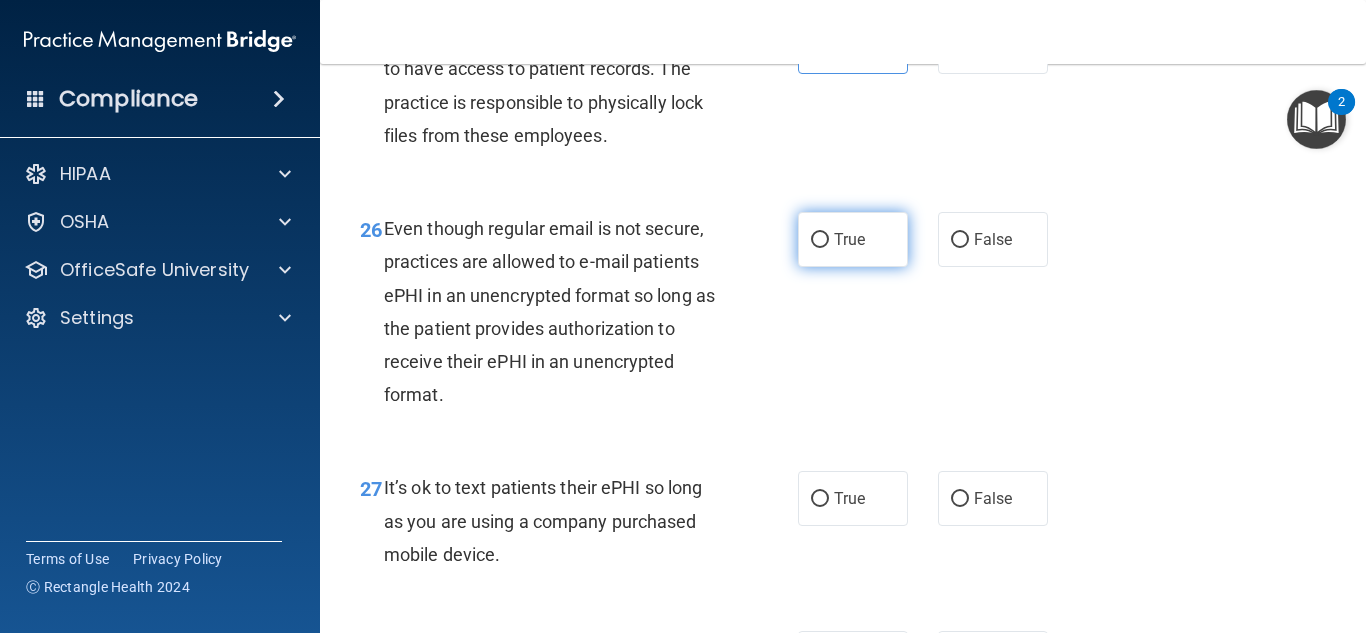 click on "True" at bounding box center [849, 239] 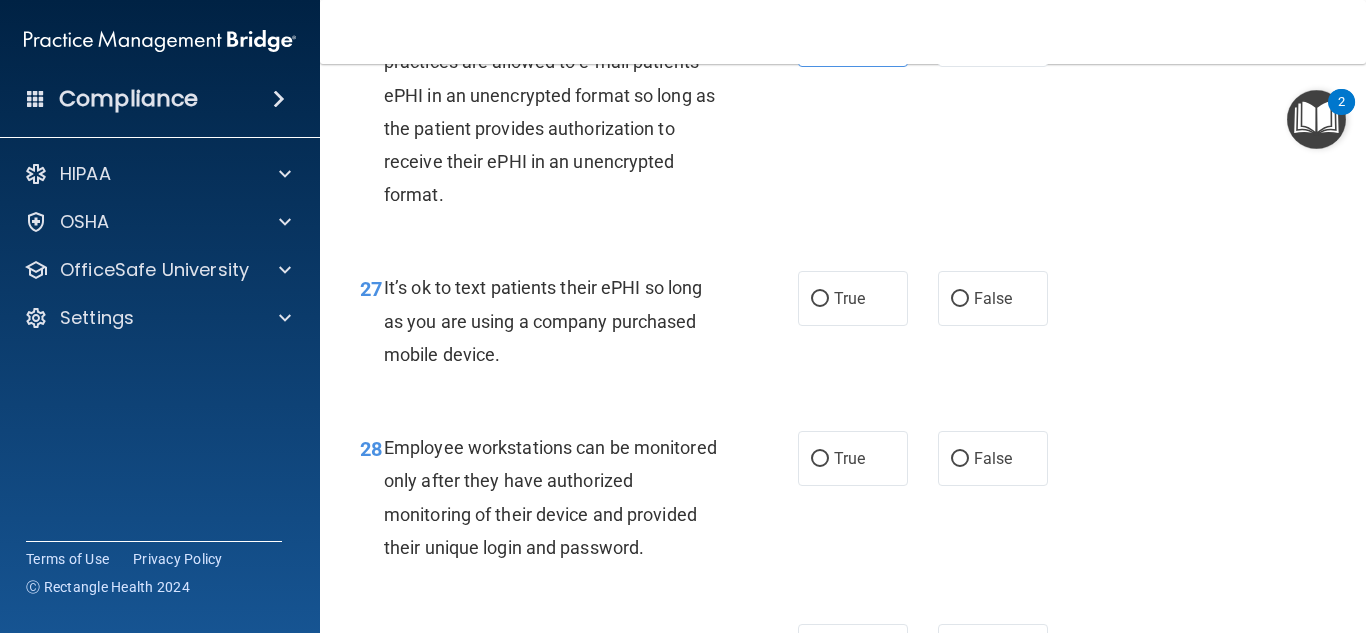 scroll, scrollTop: 5300, scrollLeft: 0, axis: vertical 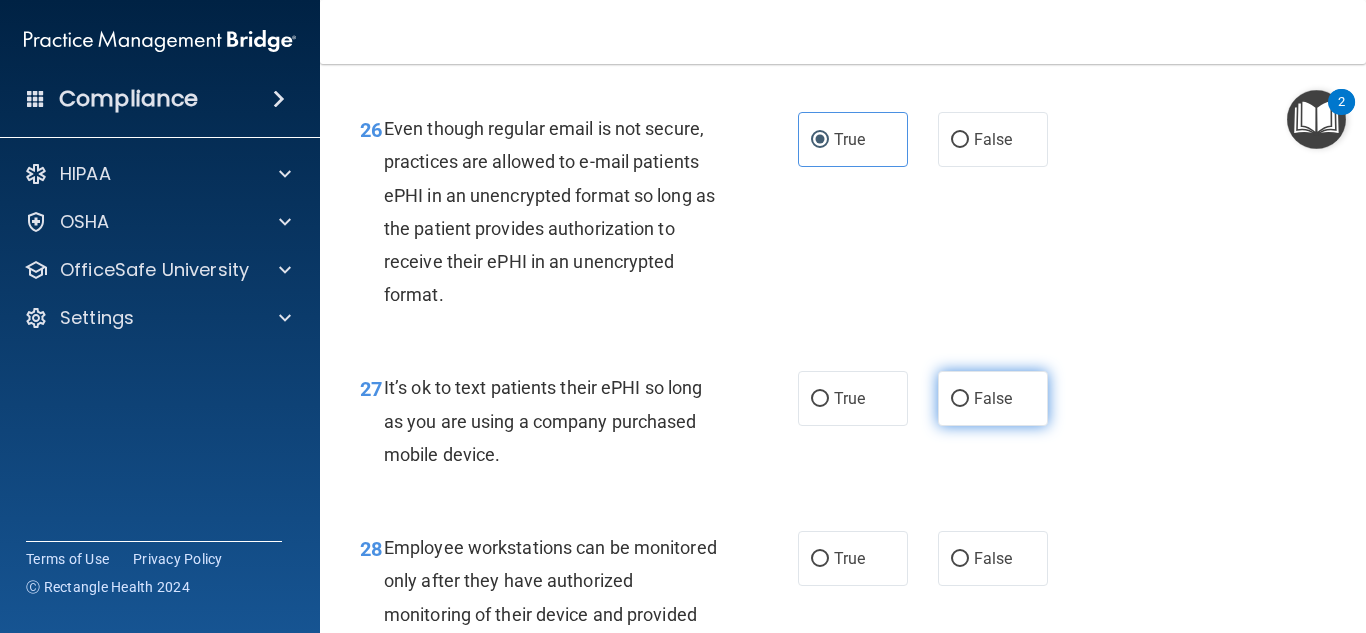 drag, startPoint x: 990, startPoint y: 444, endPoint x: 997, endPoint y: 436, distance: 10.630146 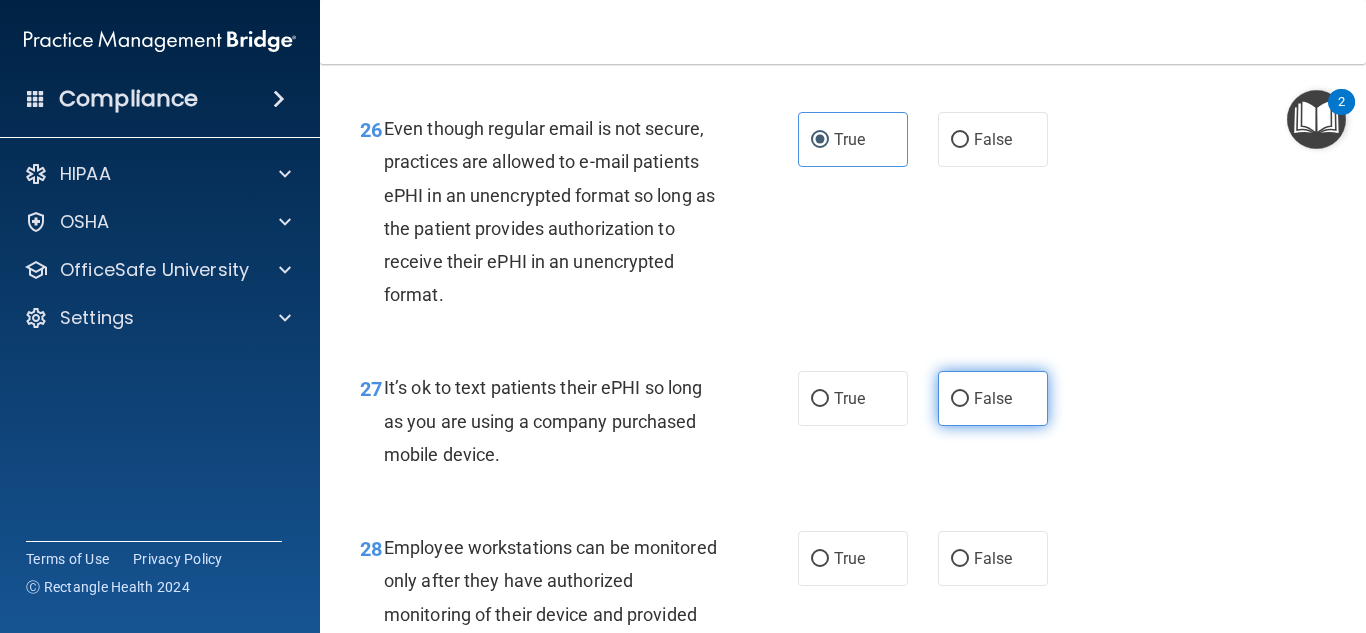 click on "False" at bounding box center (993, 398) 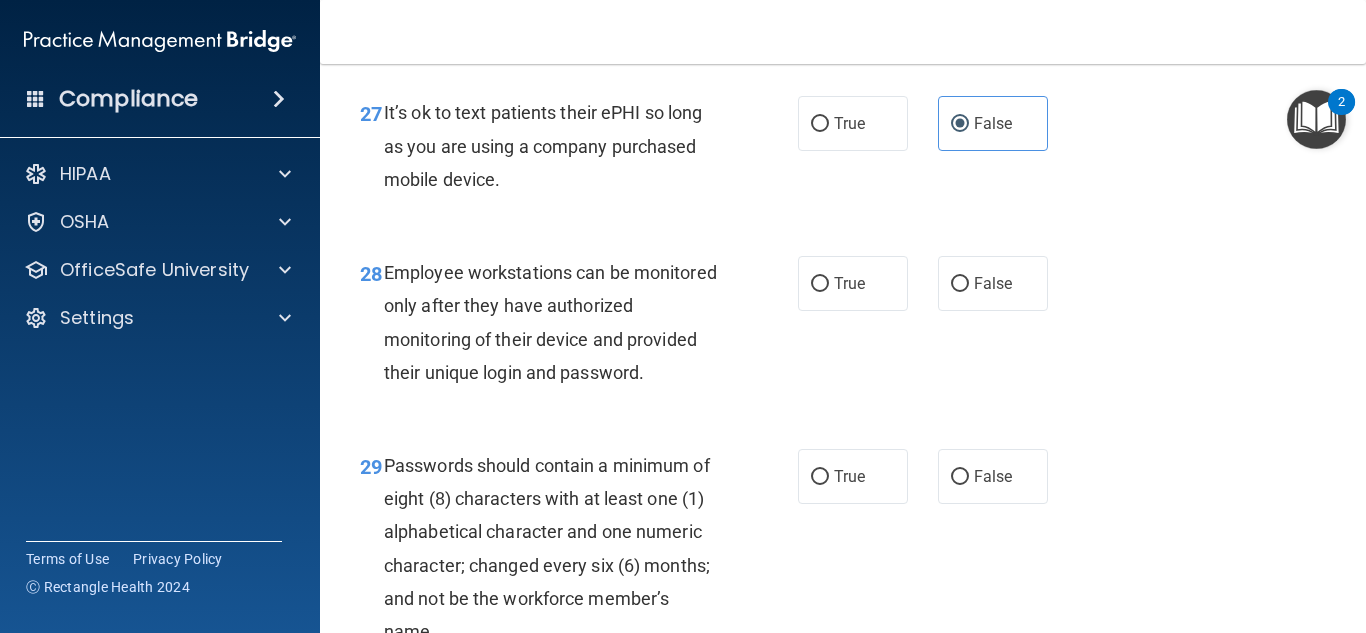 scroll, scrollTop: 5600, scrollLeft: 0, axis: vertical 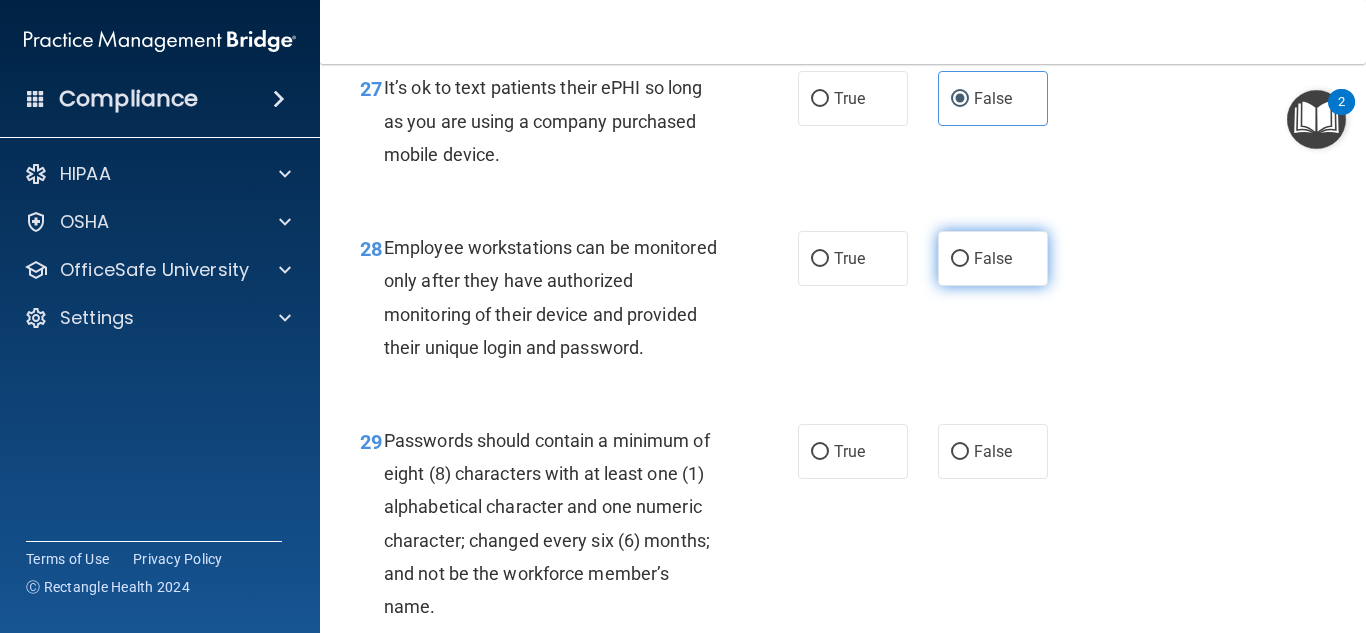click on "False" at bounding box center [993, 258] 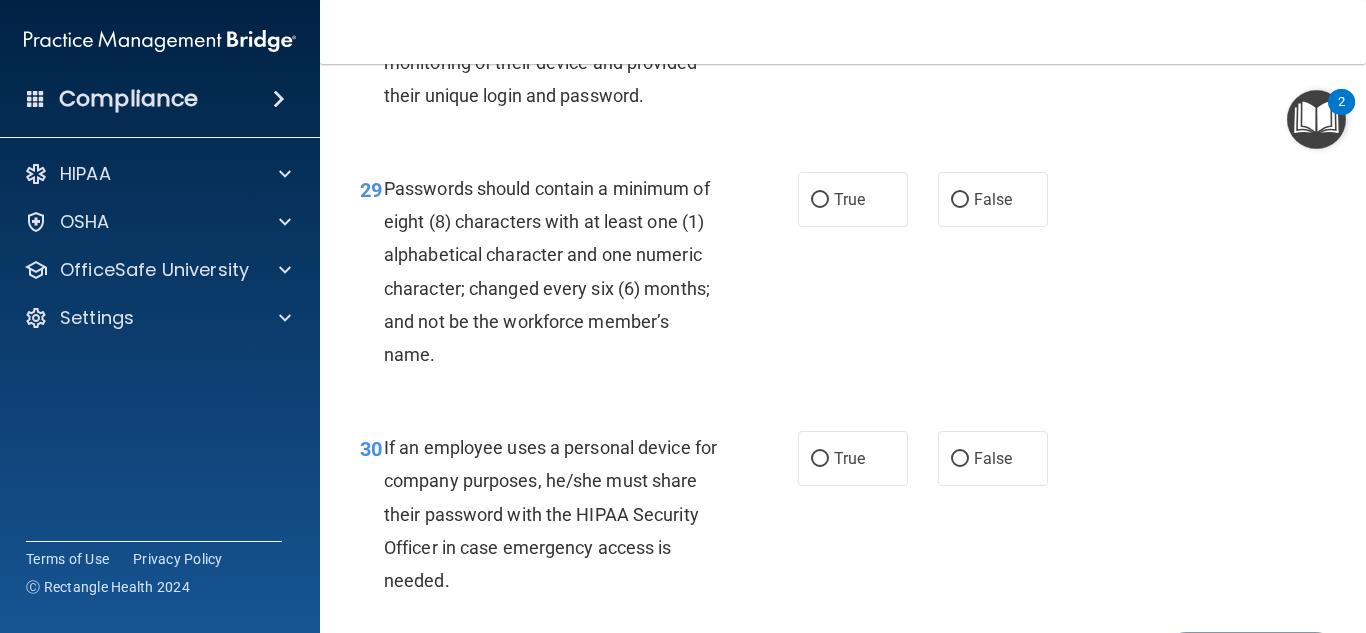 scroll, scrollTop: 5900, scrollLeft: 0, axis: vertical 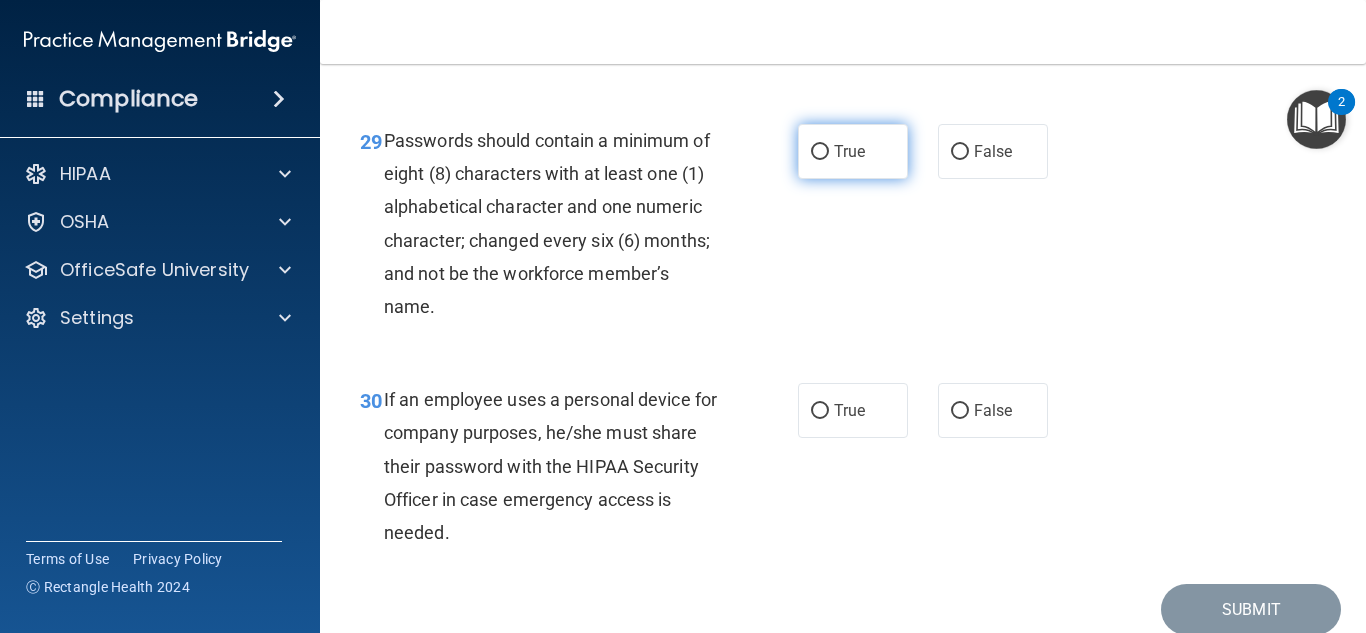 click on "True" at bounding box center (853, 151) 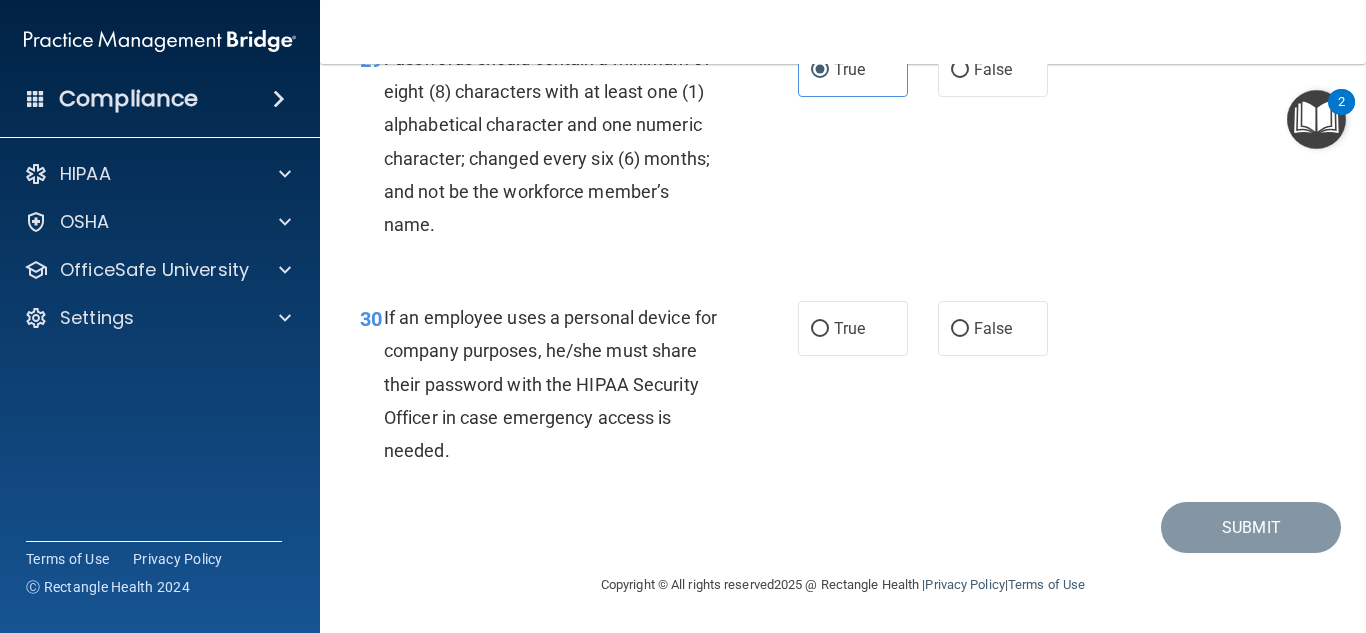 scroll, scrollTop: 6048, scrollLeft: 0, axis: vertical 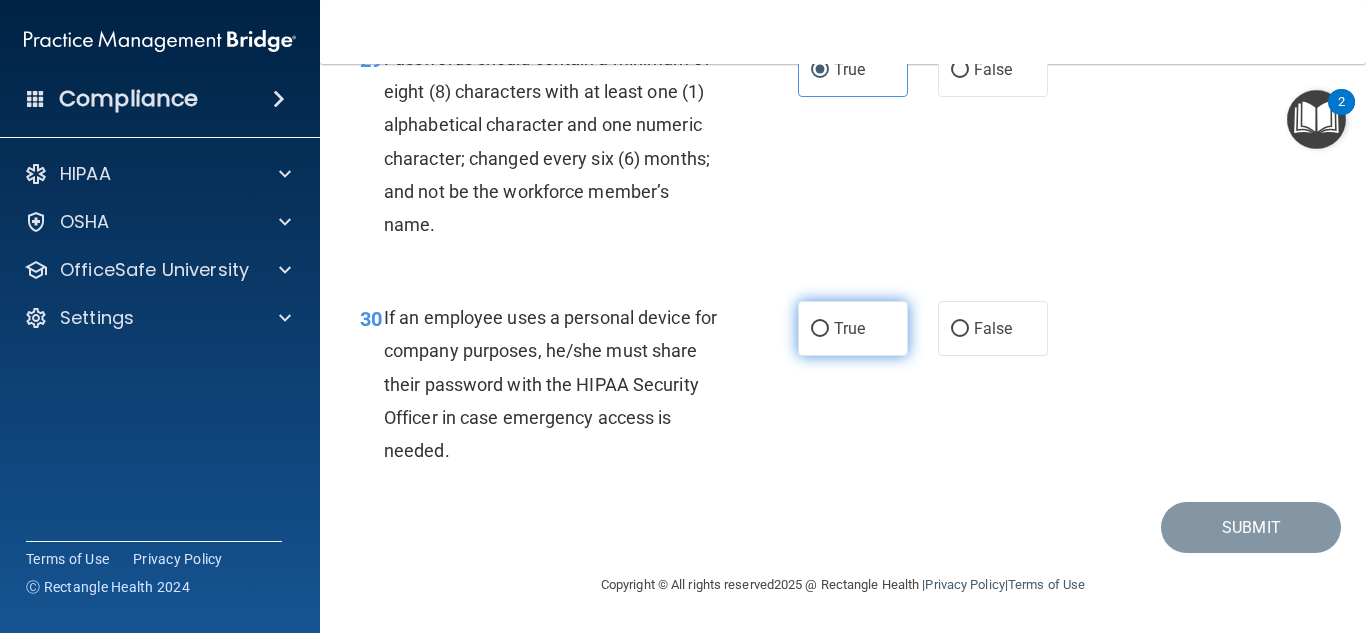 click on "True" at bounding box center [853, 328] 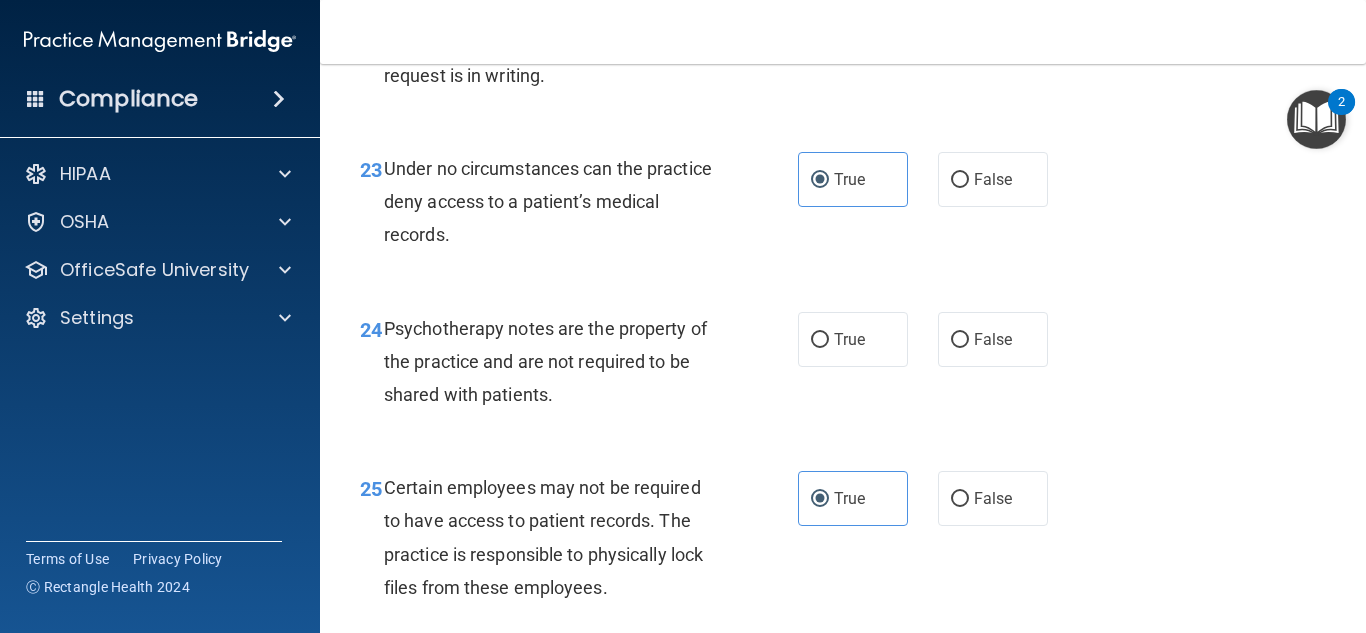 scroll, scrollTop: 4848, scrollLeft: 0, axis: vertical 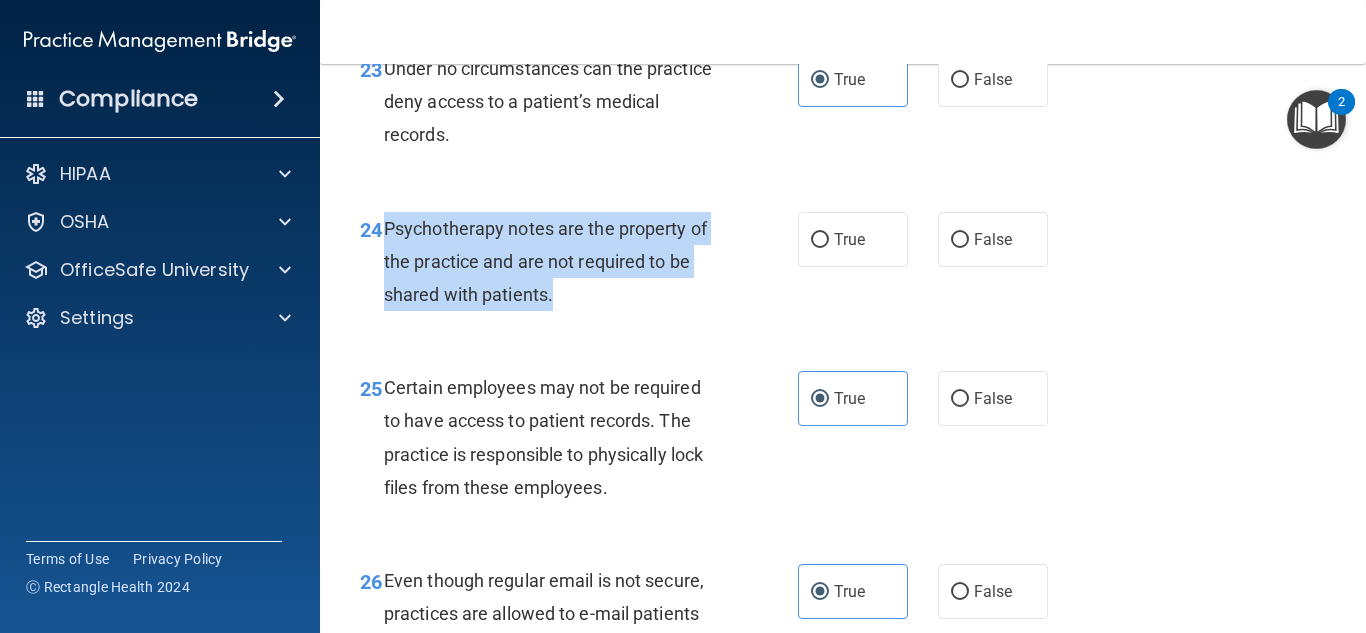 drag, startPoint x: 464, startPoint y: 264, endPoint x: 562, endPoint y: 326, distance: 115.965515 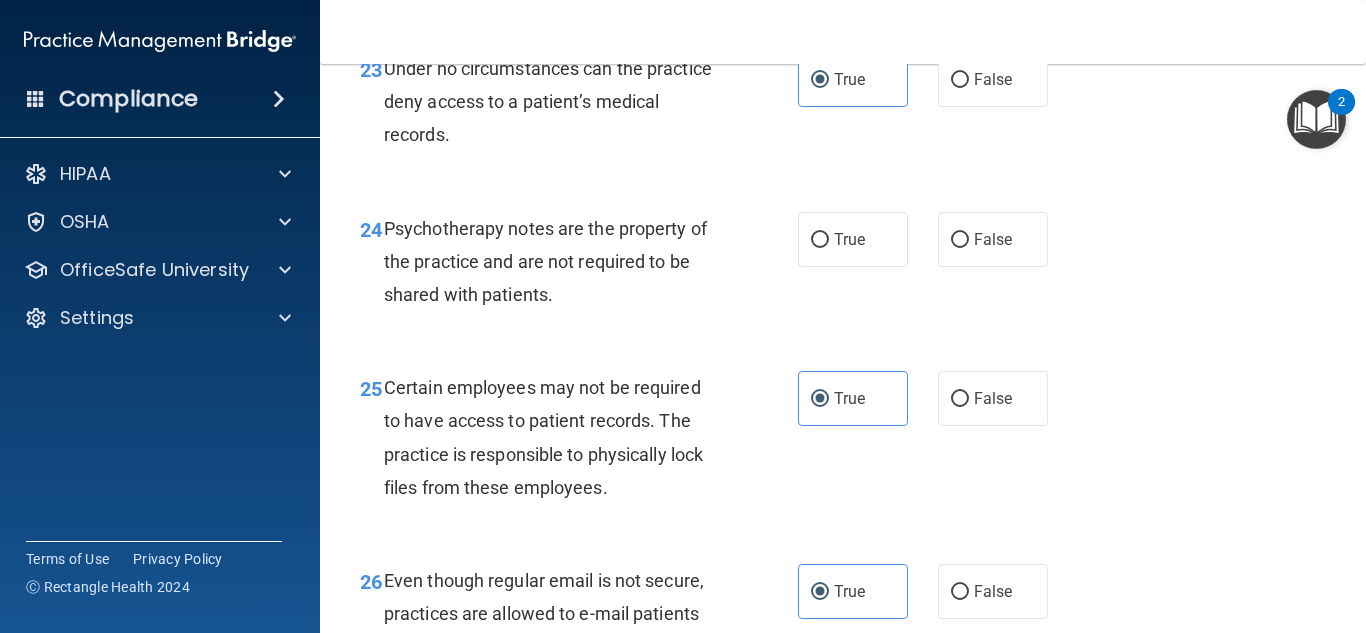 click on "24       Psychotherapy notes are the property of the practice and are not required to be shared with patients.                  True           False" at bounding box center [843, 267] 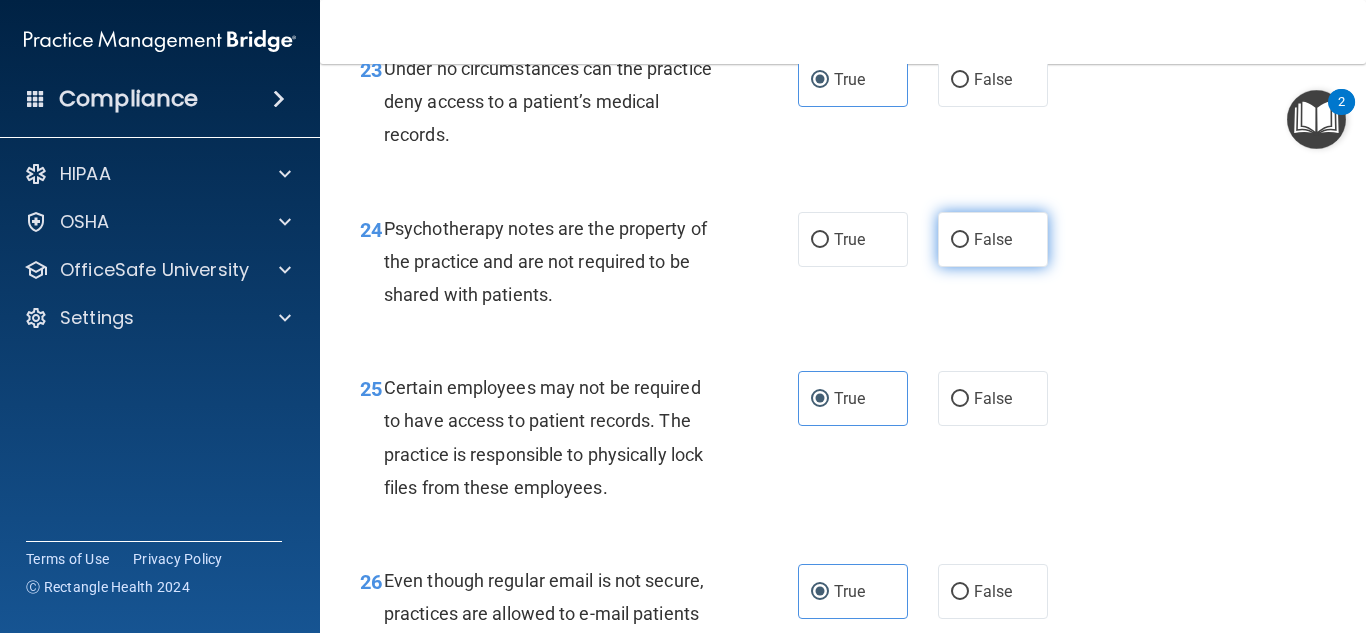click on "False" at bounding box center [993, 239] 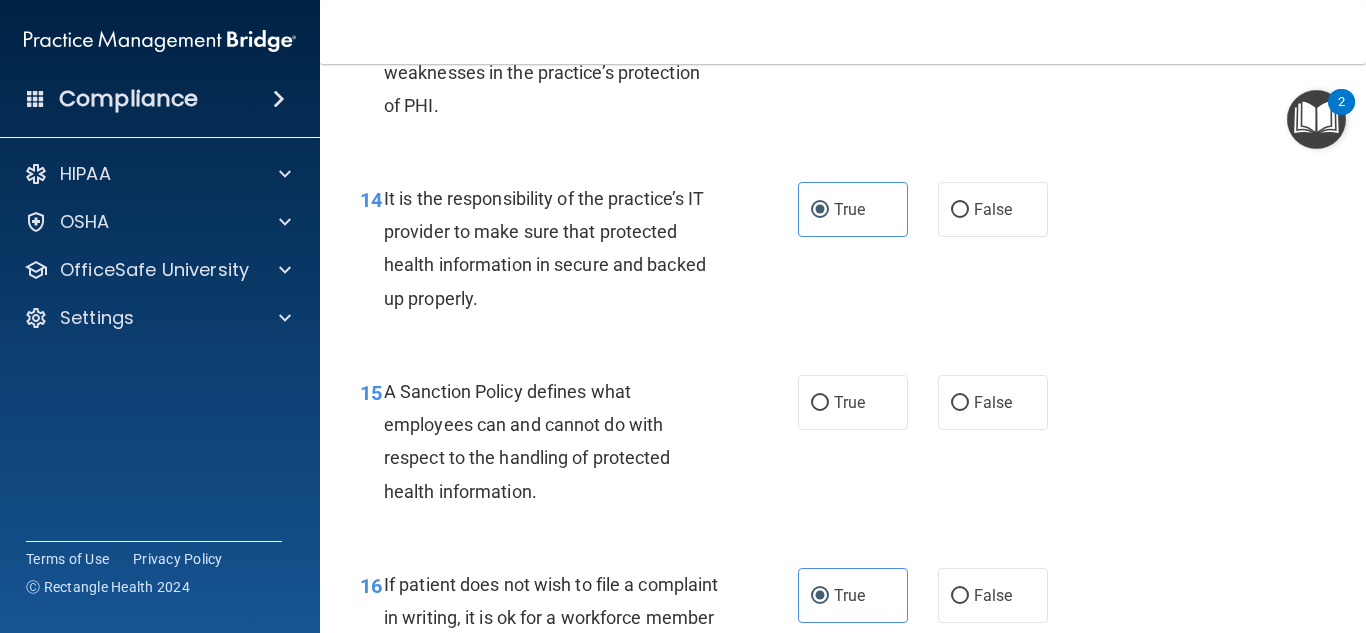 scroll, scrollTop: 3148, scrollLeft: 0, axis: vertical 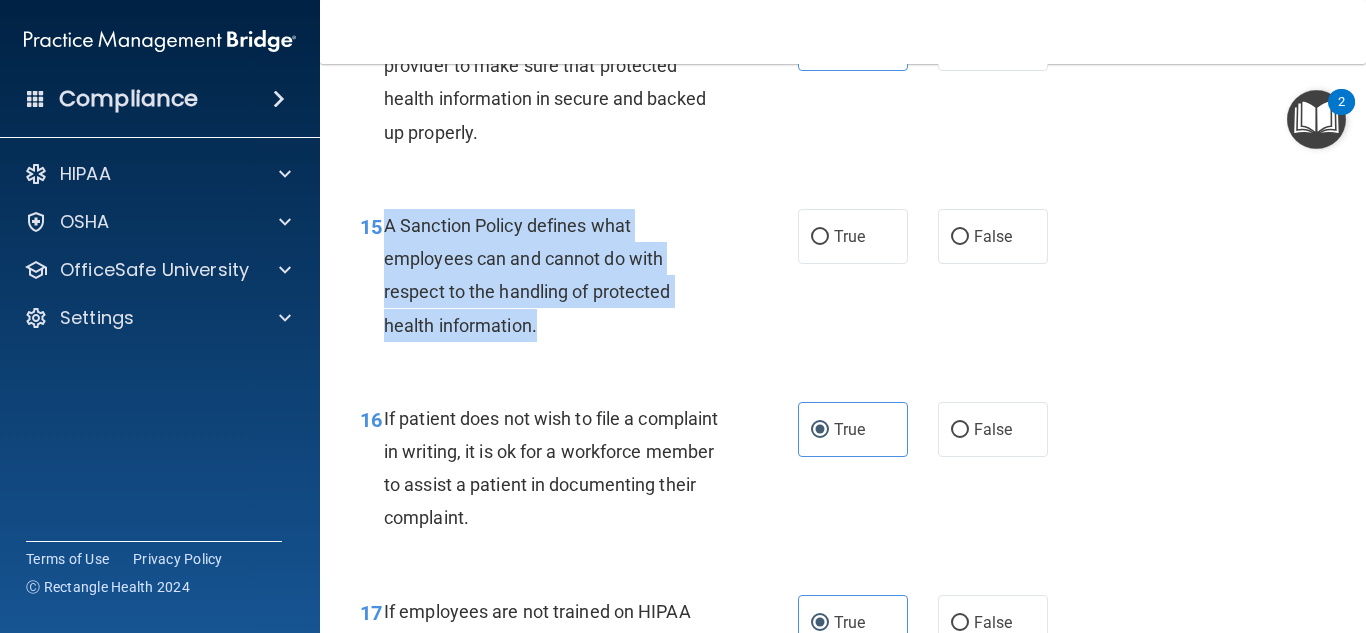 drag, startPoint x: 541, startPoint y: 376, endPoint x: 384, endPoint y: 258, distance: 196.4001 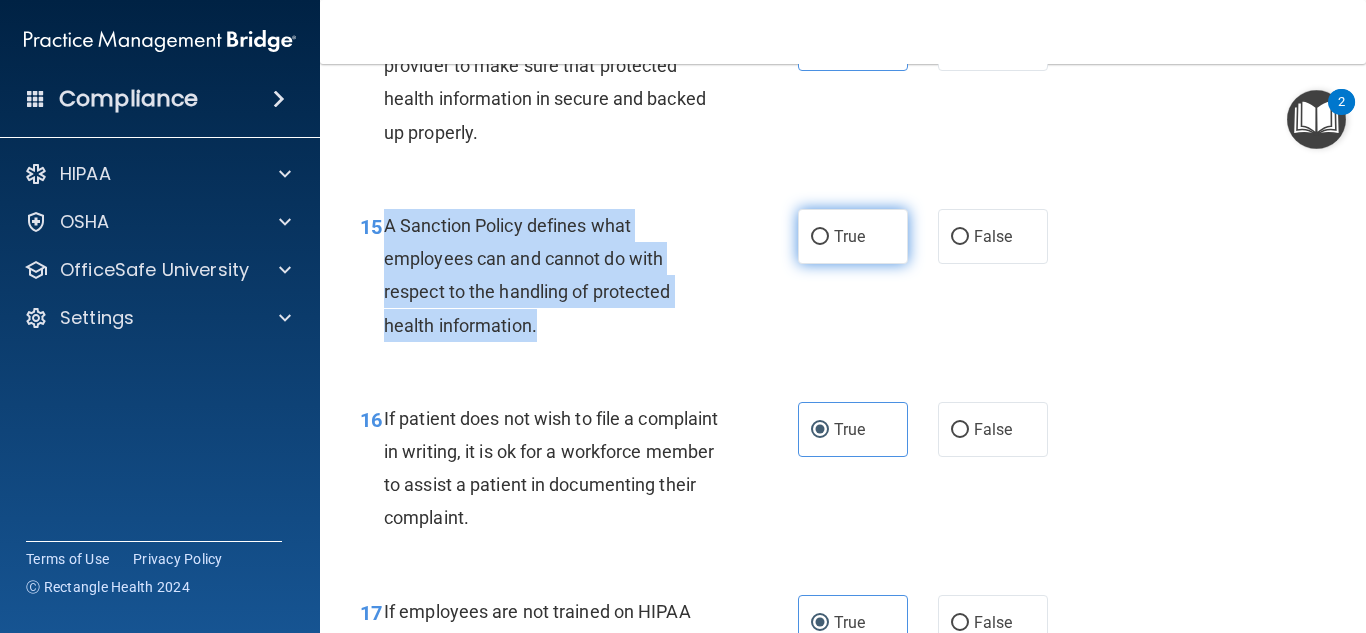 click on "True" at bounding box center [853, 236] 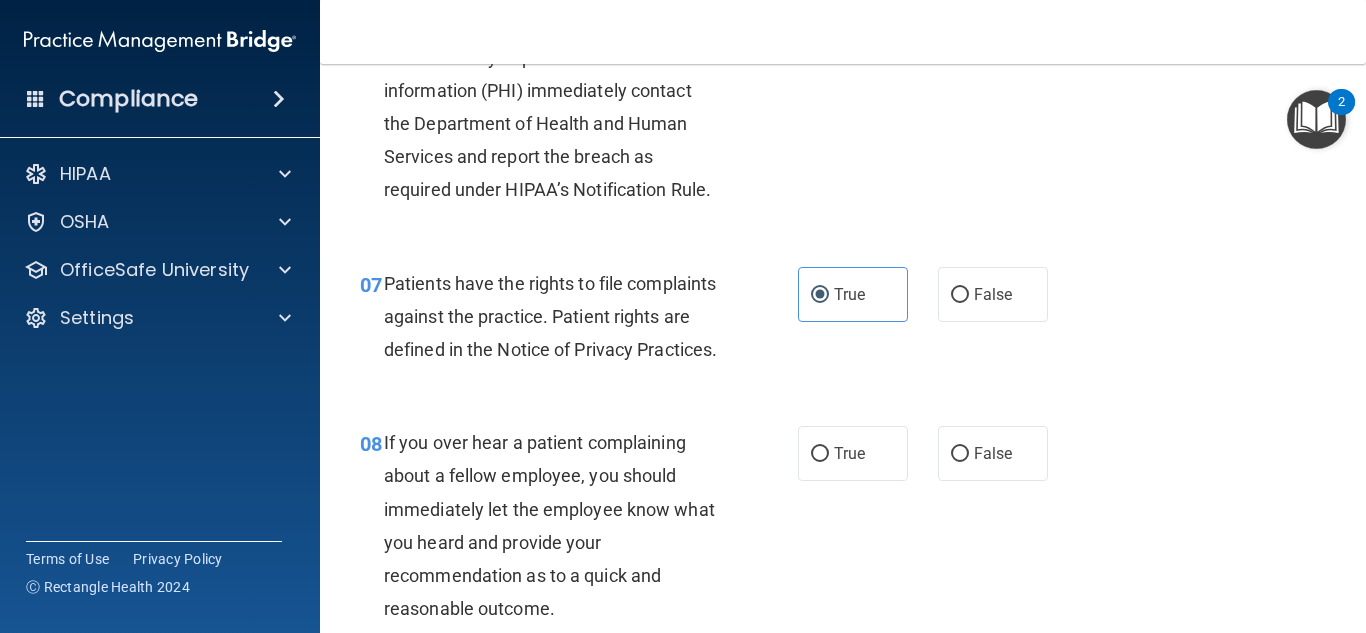 scroll, scrollTop: 1548, scrollLeft: 0, axis: vertical 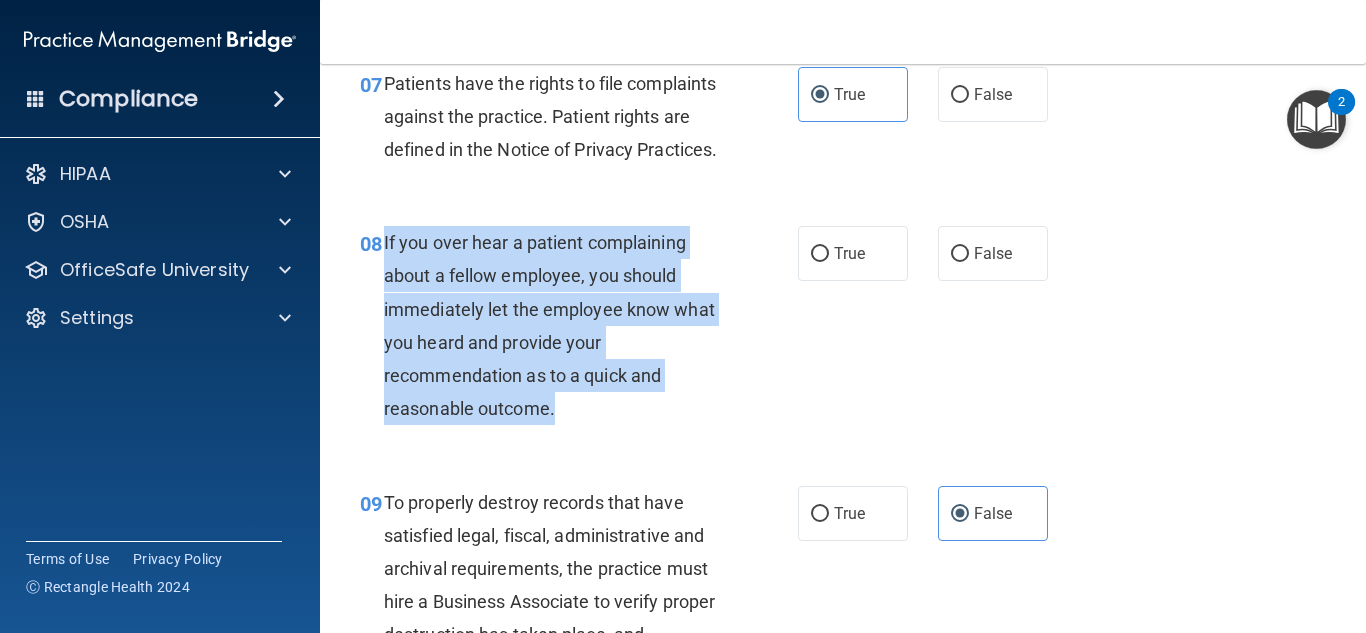 drag, startPoint x: 383, startPoint y: 286, endPoint x: 608, endPoint y: 460, distance: 284.431 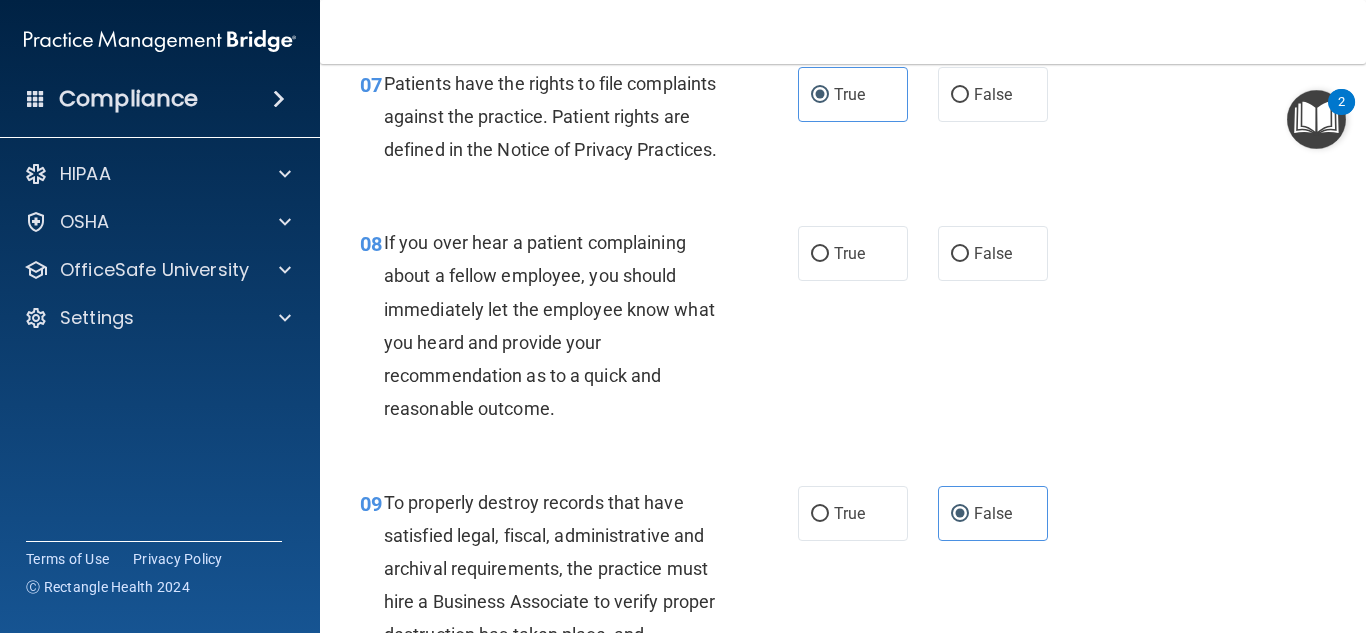 click on "08       If you over hear a patient complaining about a fellow employee, you should immediately let the employee know what you heard and provide your recommendation as to a quick and reasonable outcome.                  True           False" at bounding box center [843, 330] 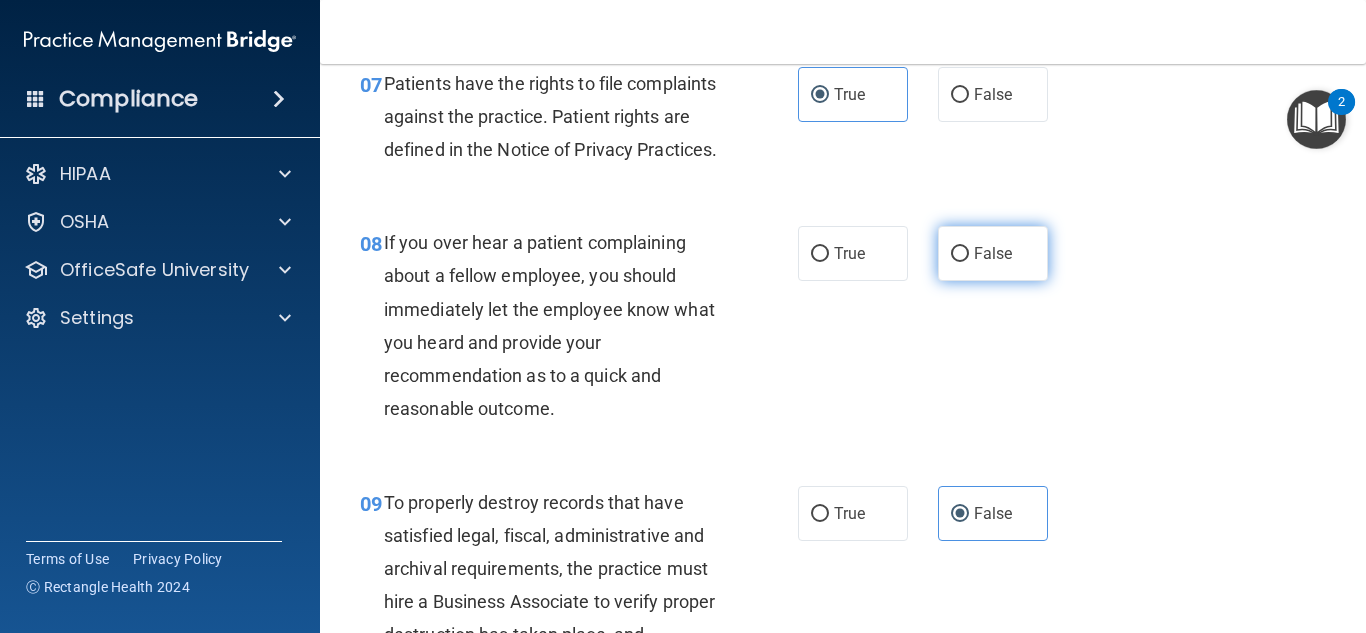 click on "False" at bounding box center (993, 253) 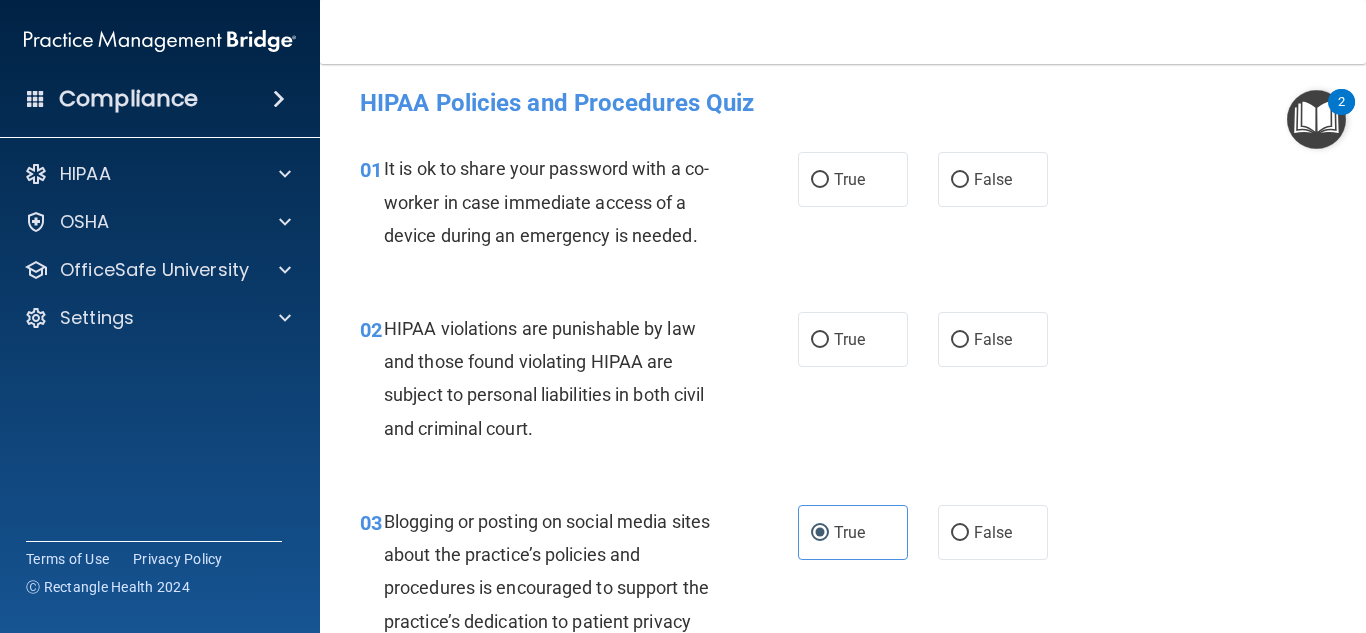 scroll, scrollTop: 0, scrollLeft: 0, axis: both 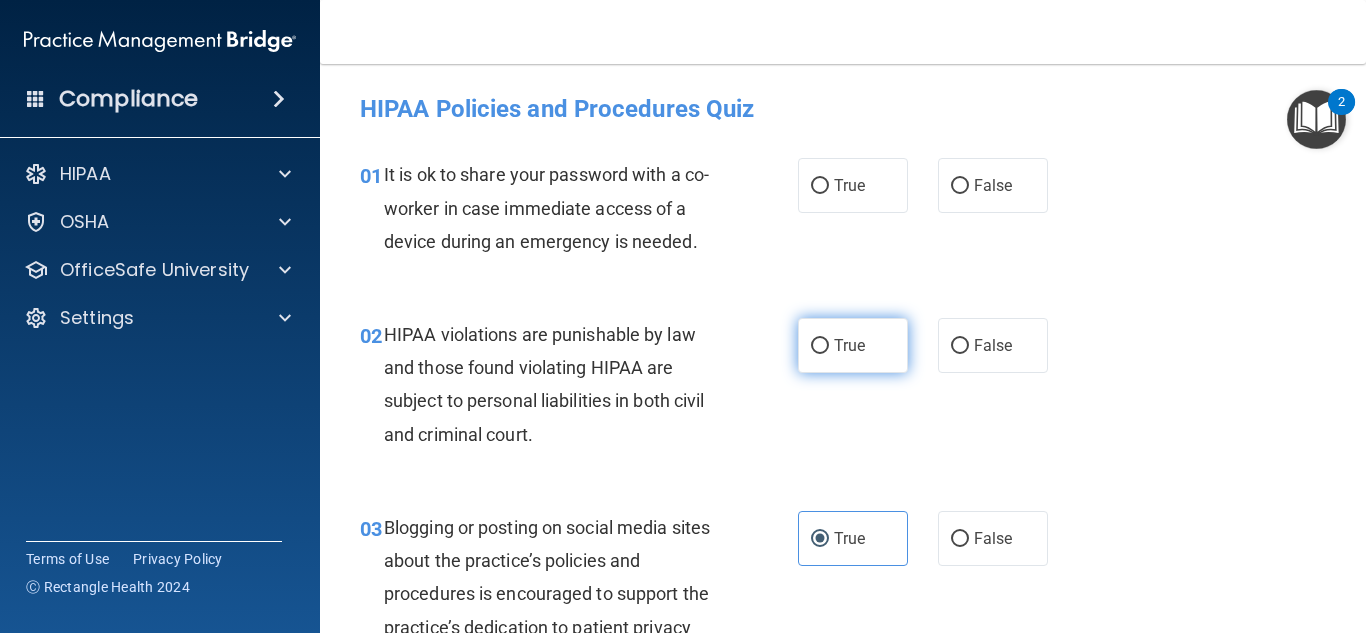 click on "True" at bounding box center (853, 345) 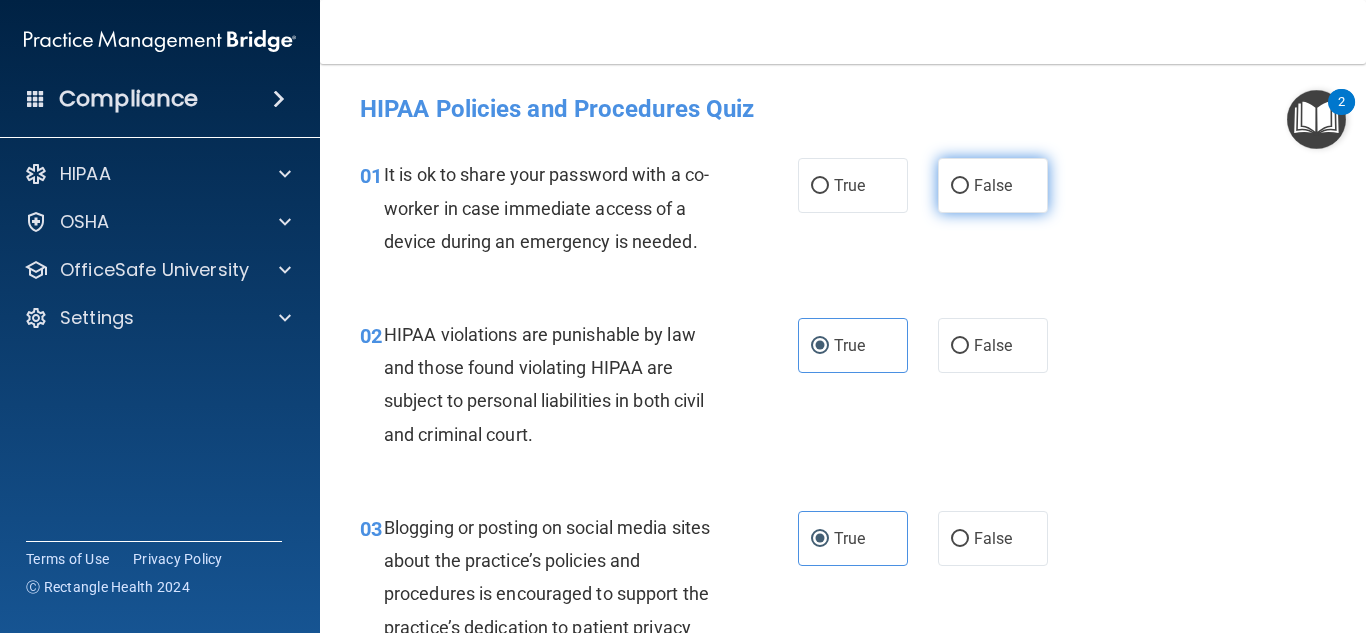 click on "False" at bounding box center [993, 185] 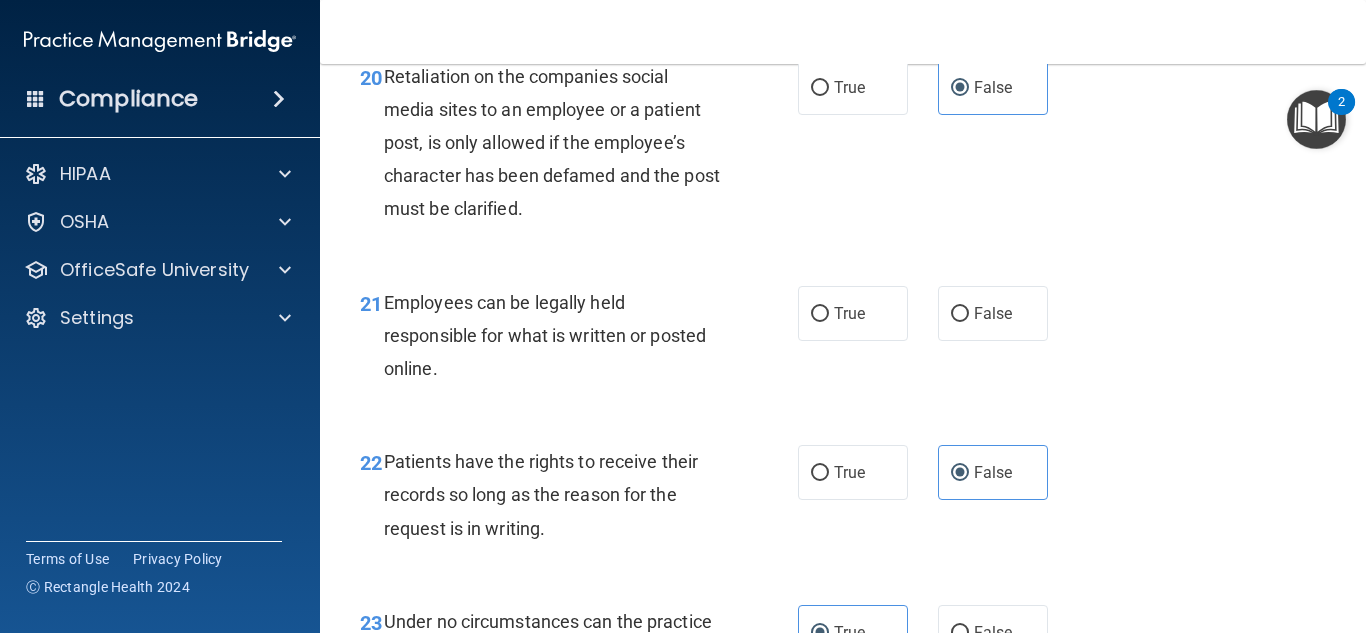scroll, scrollTop: 4248, scrollLeft: 0, axis: vertical 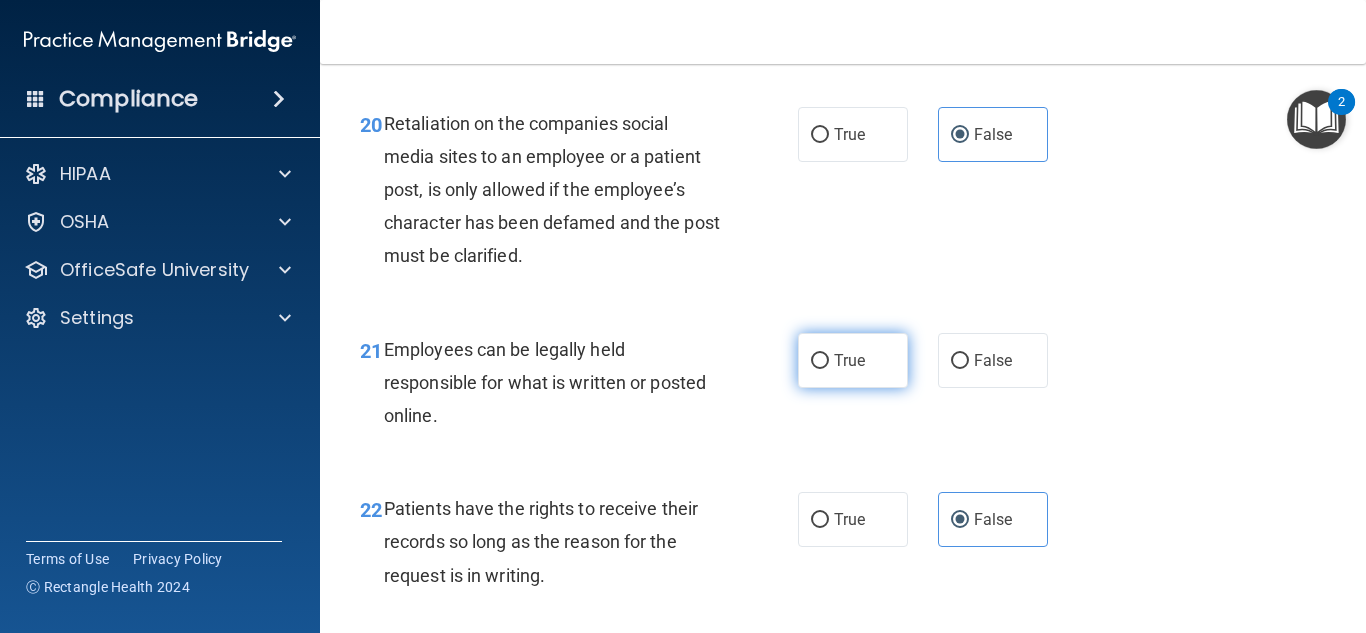drag, startPoint x: 794, startPoint y: 379, endPoint x: 824, endPoint y: 381, distance: 30.066593 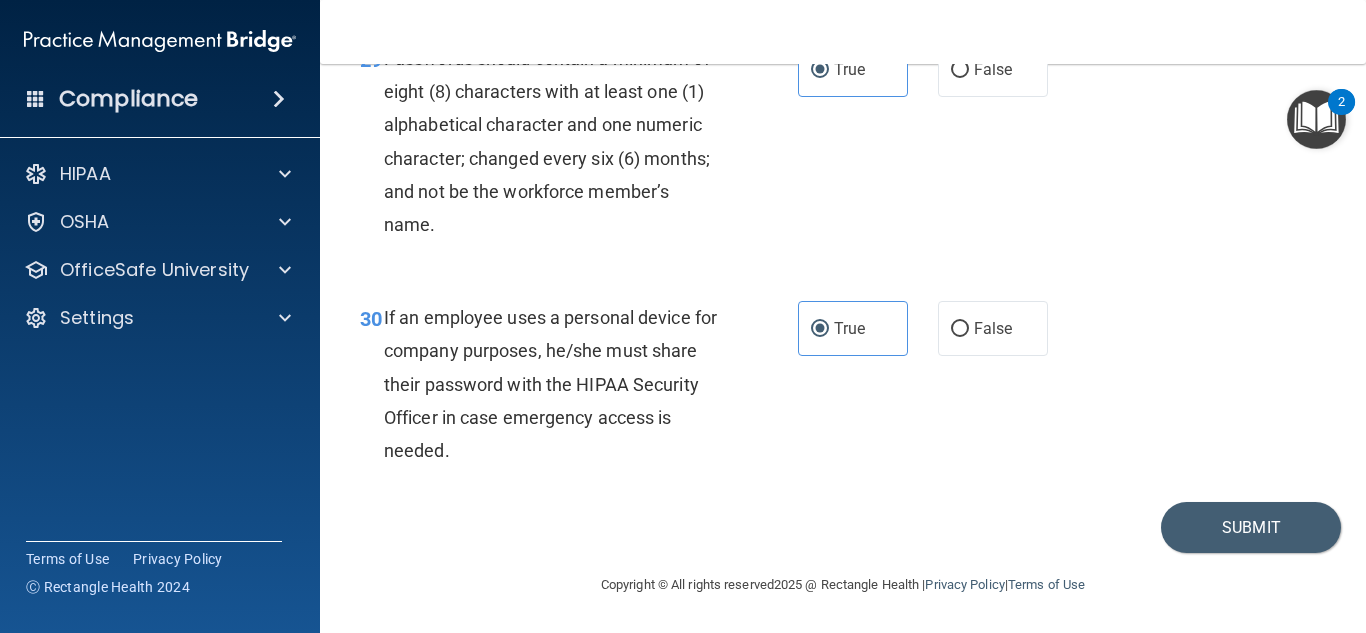 scroll, scrollTop: 5948, scrollLeft: 0, axis: vertical 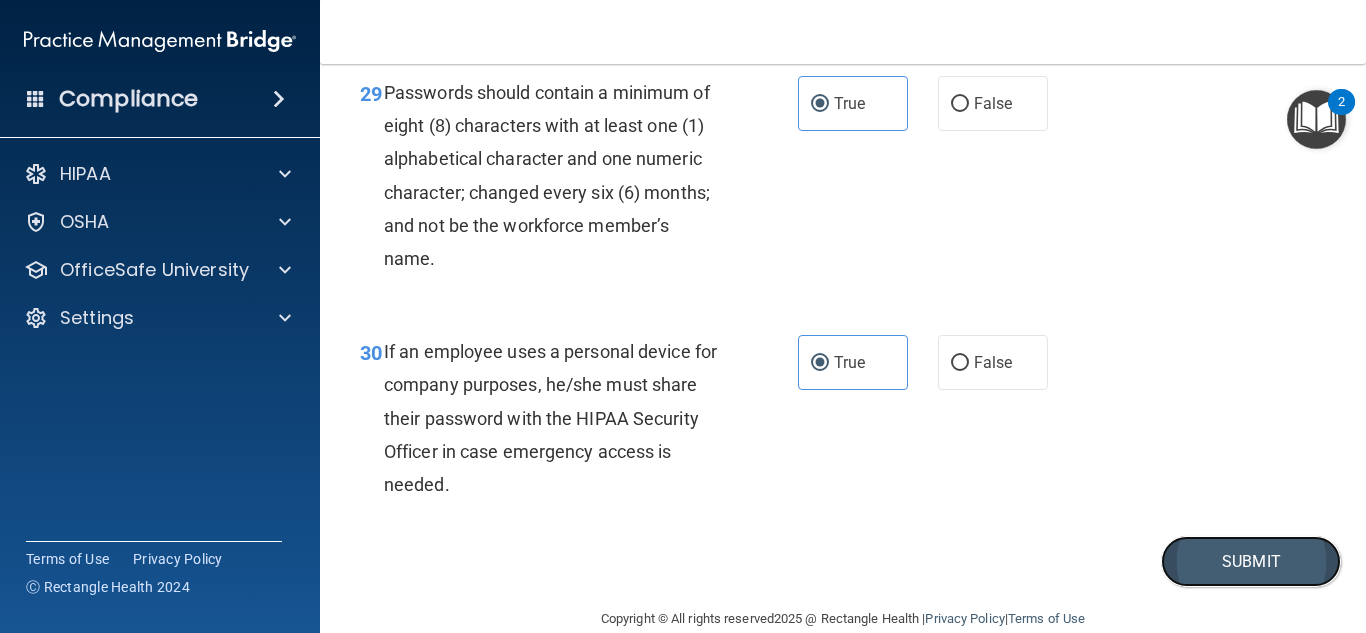 click on "Submit" at bounding box center [1251, 561] 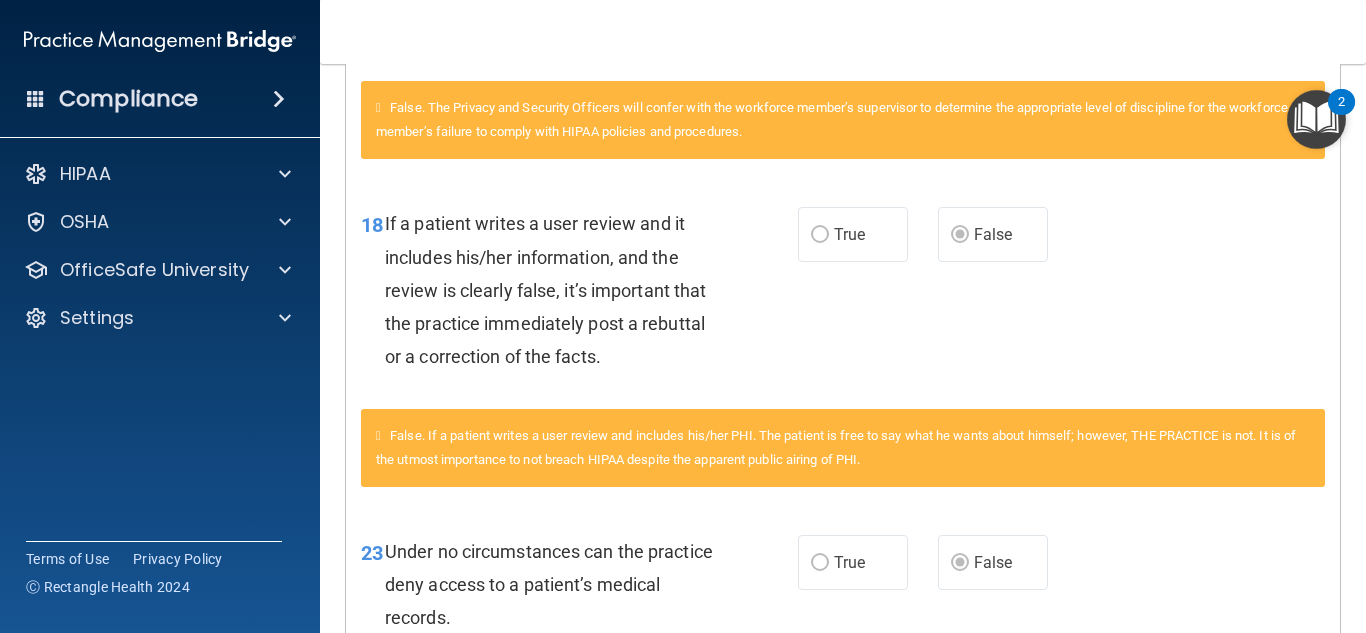 scroll, scrollTop: 2905, scrollLeft: 0, axis: vertical 